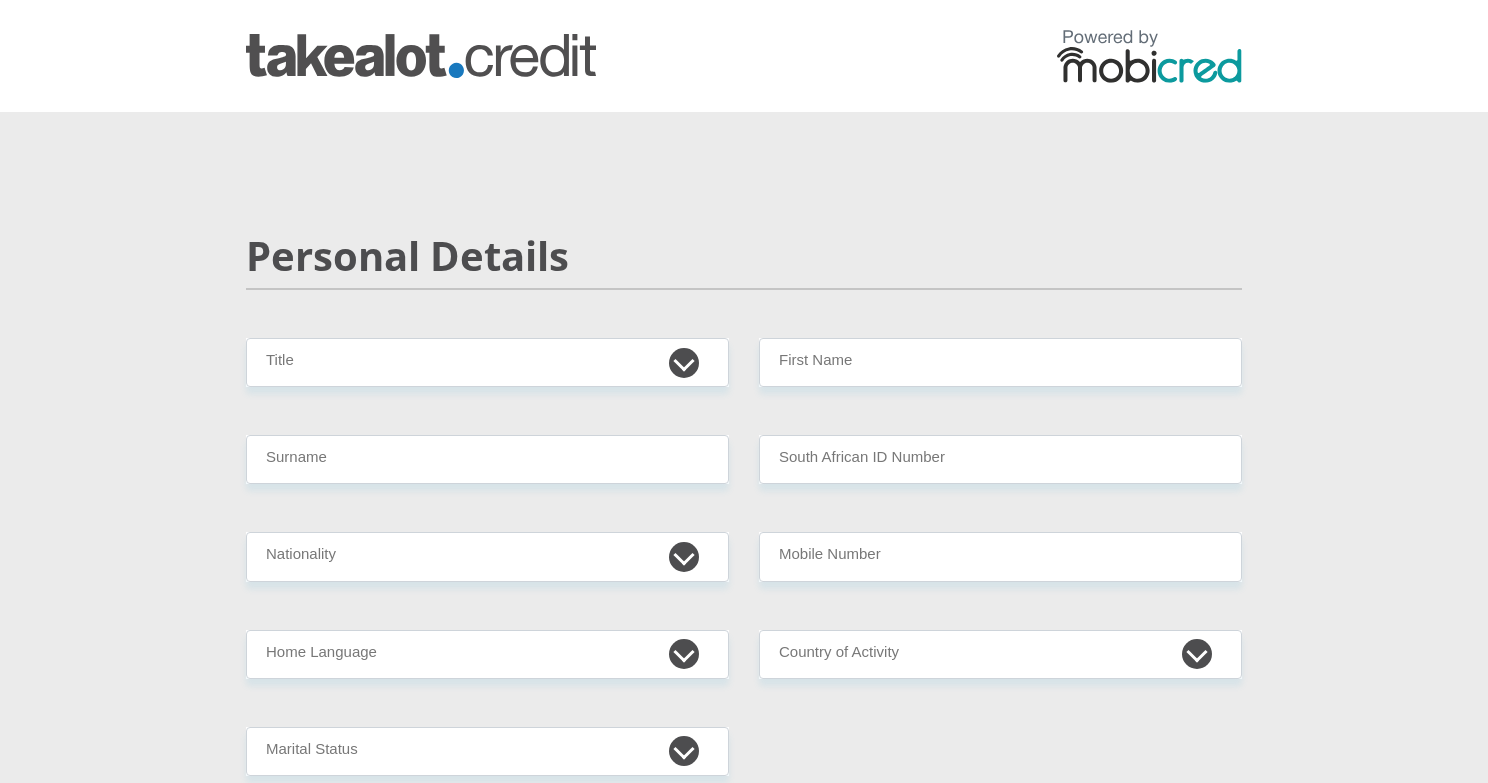 scroll, scrollTop: 0, scrollLeft: 0, axis: both 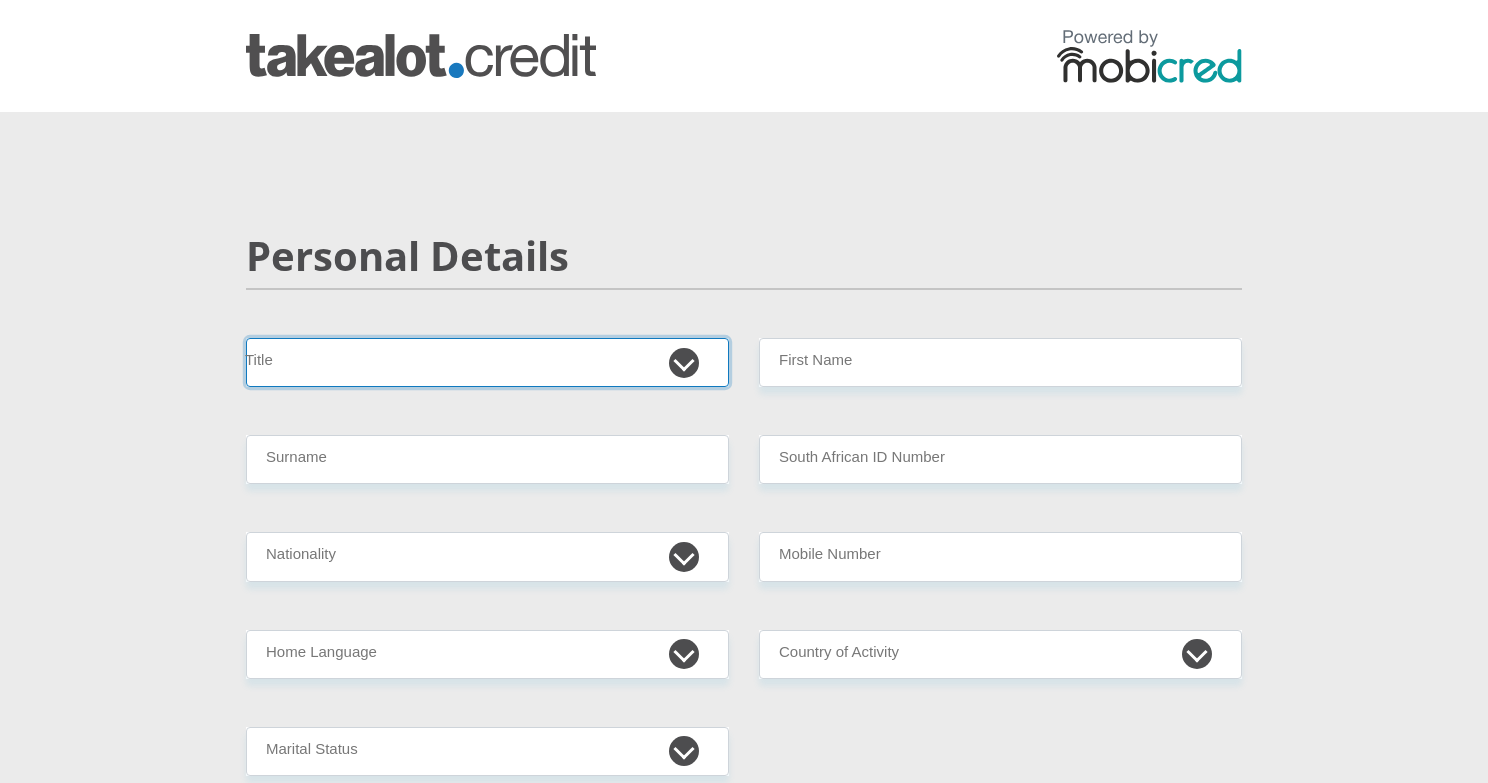 click on "Mr
Ms
Mrs
Dr
Other" at bounding box center (487, 362) 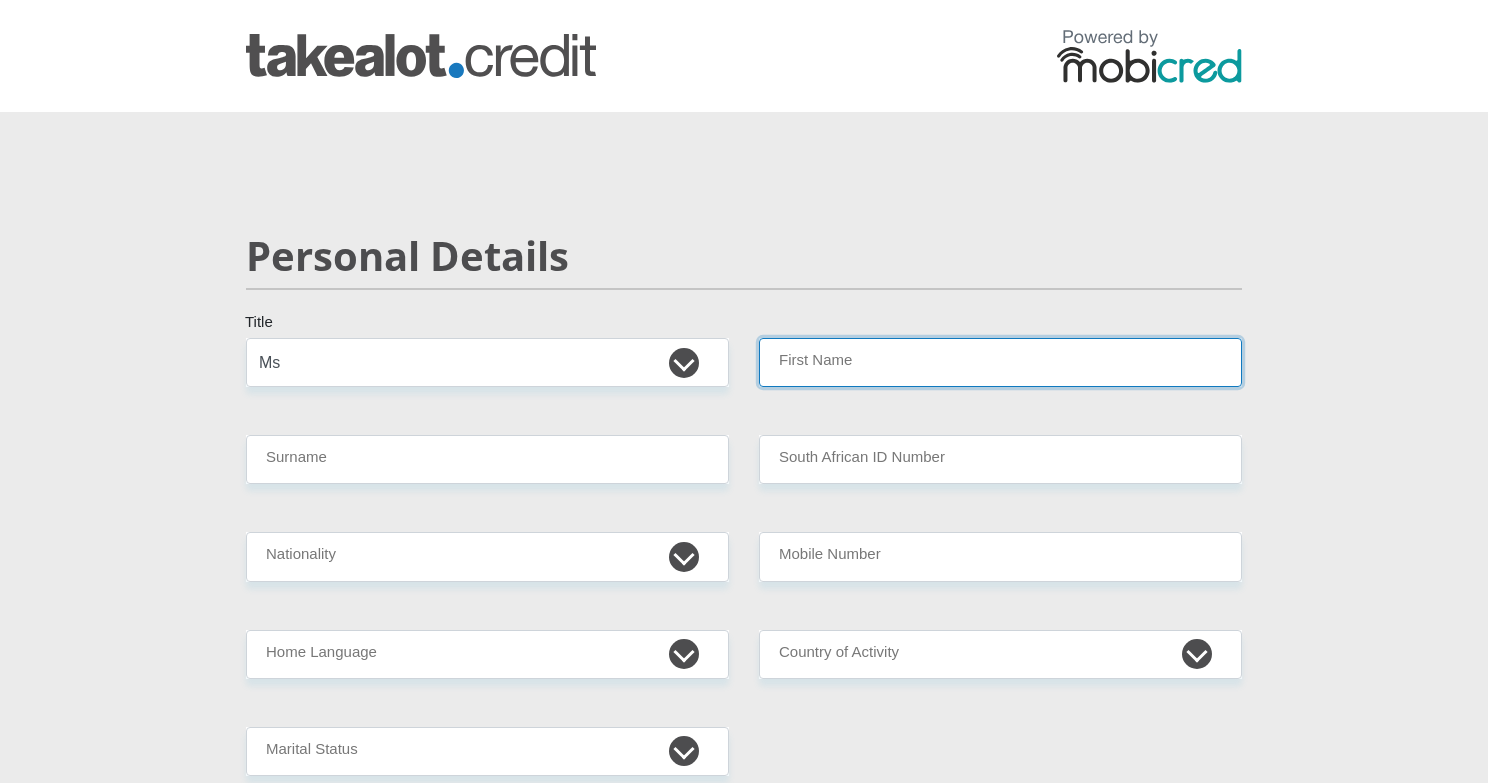 click on "First Name" at bounding box center (1000, 362) 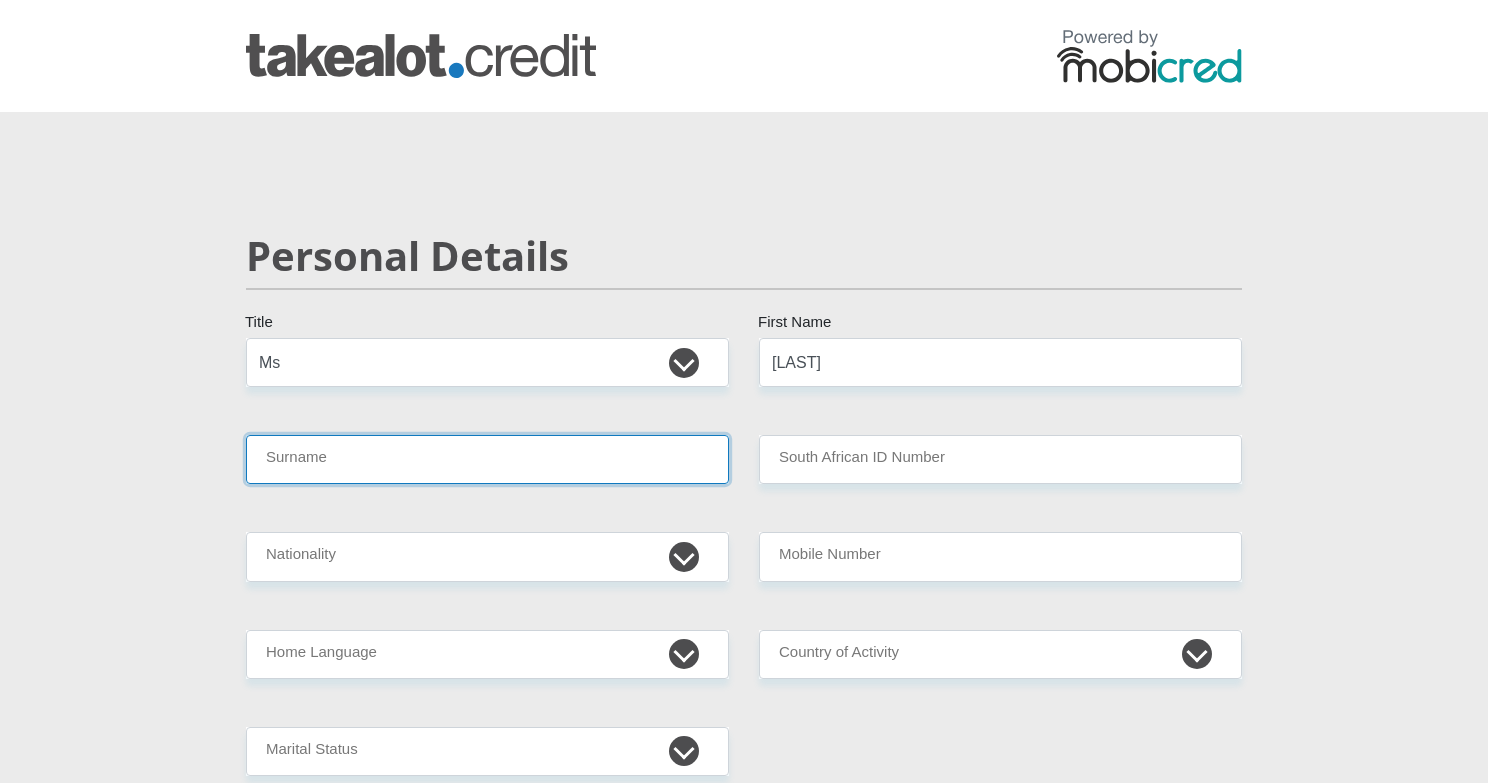 type on "[LAST]" 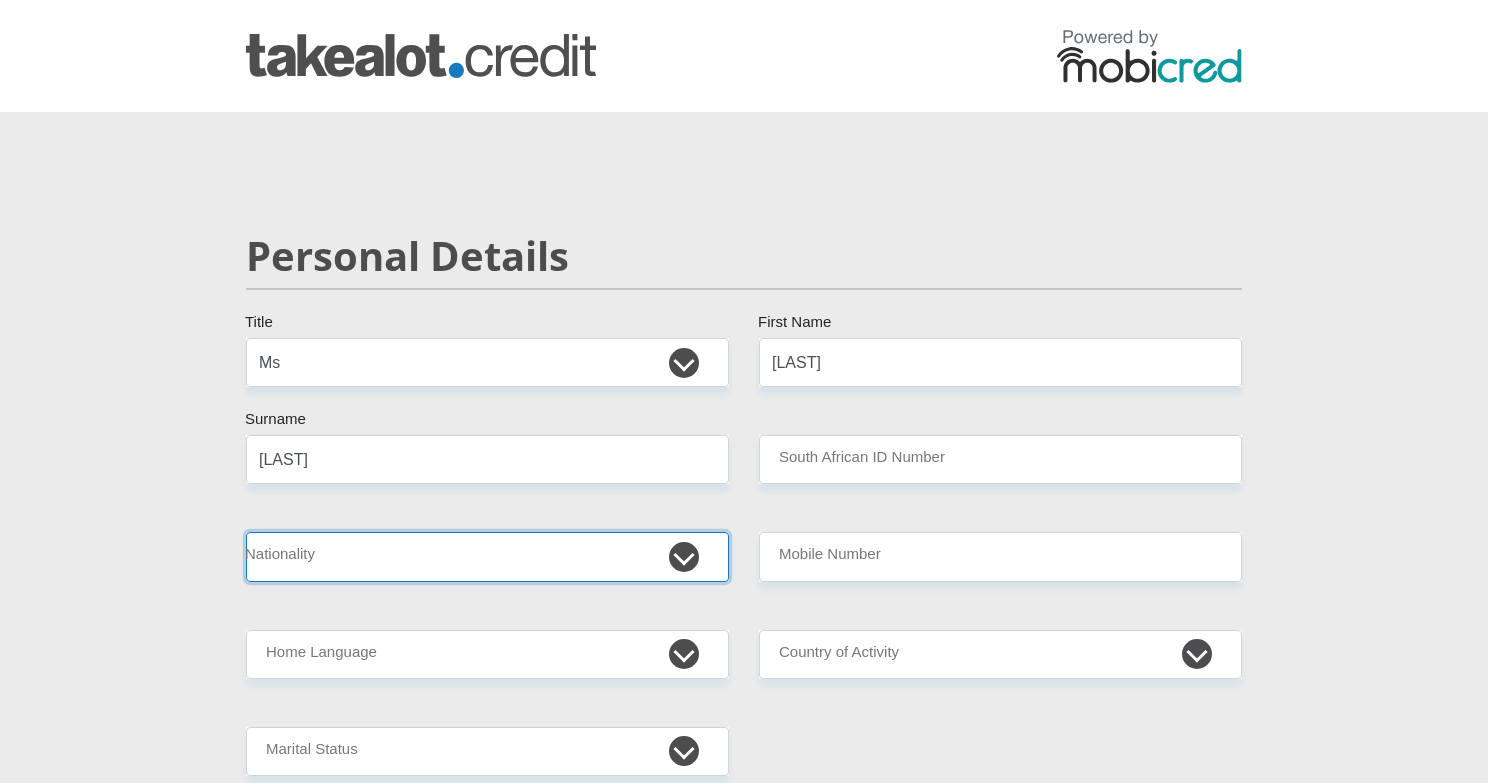 select on "ZAF" 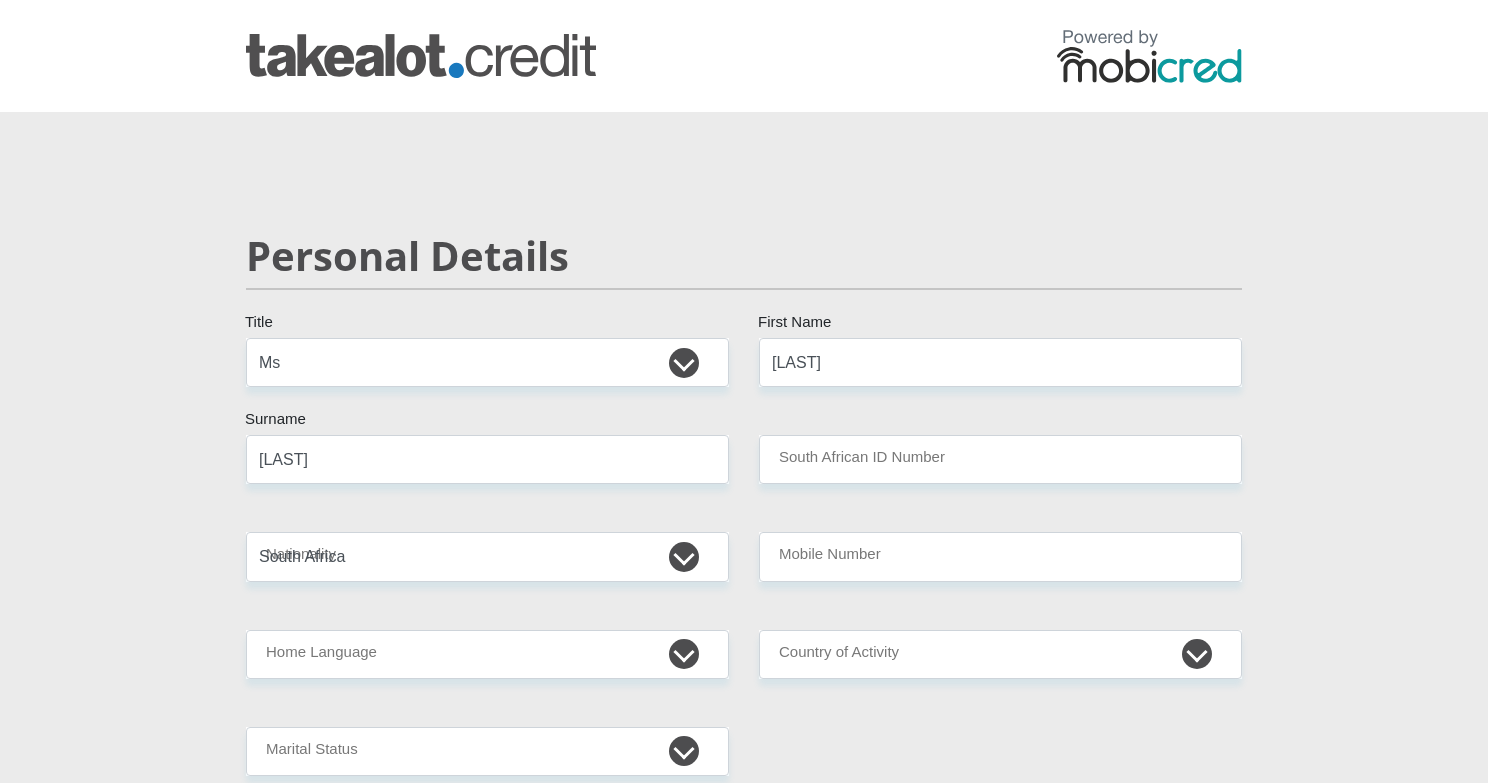 type on "[PHONE]" 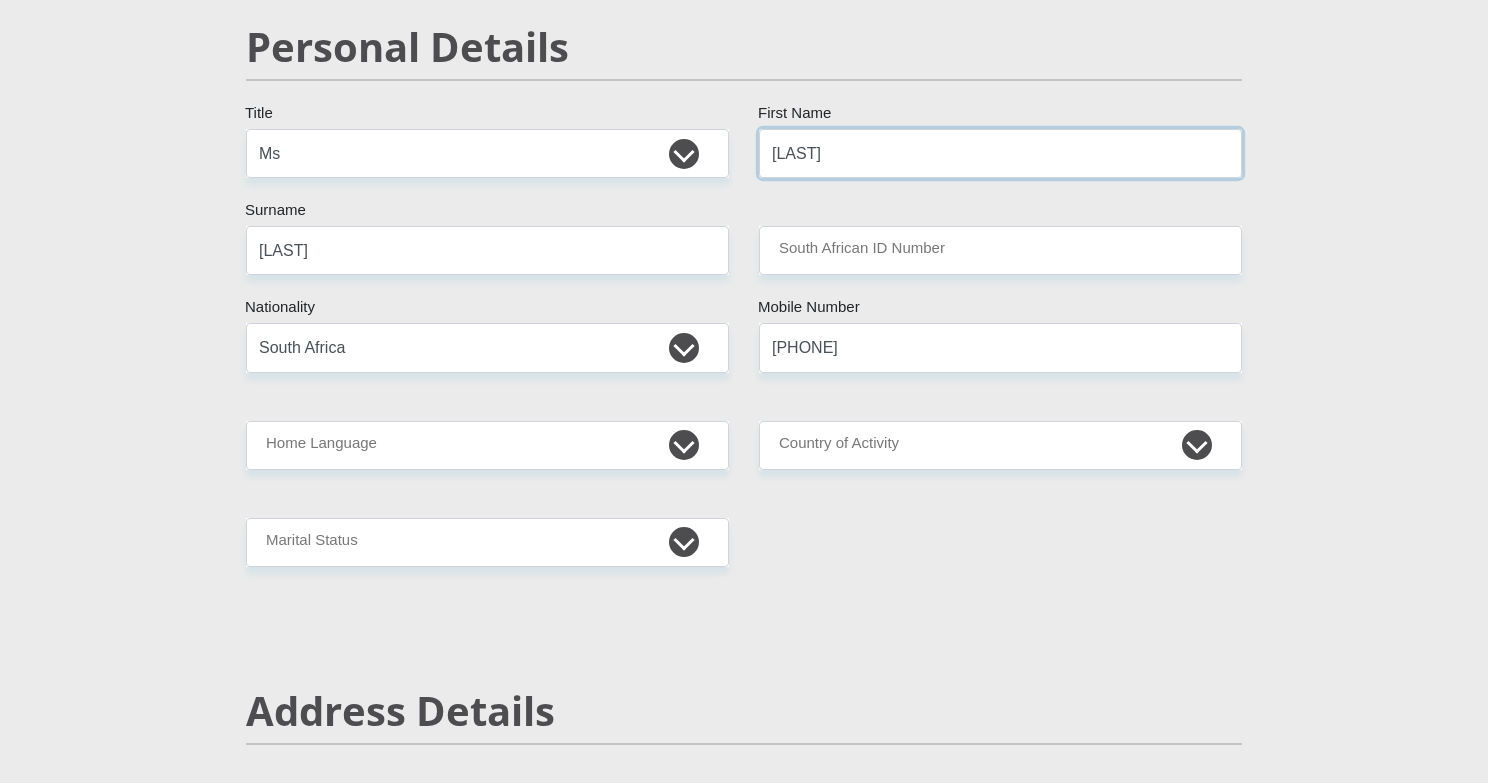 scroll, scrollTop: 237, scrollLeft: 0, axis: vertical 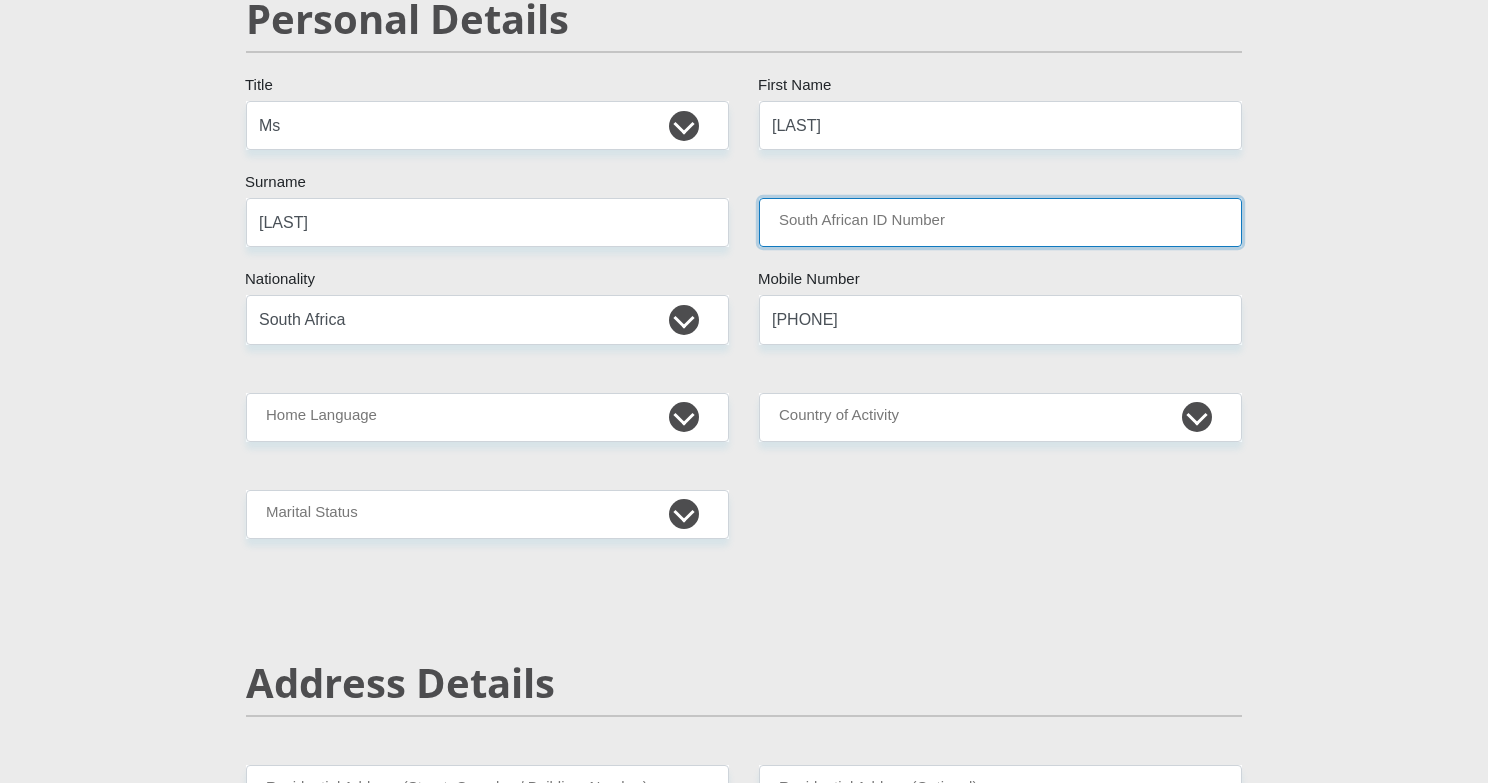 click on "South African ID Number" at bounding box center [1000, 222] 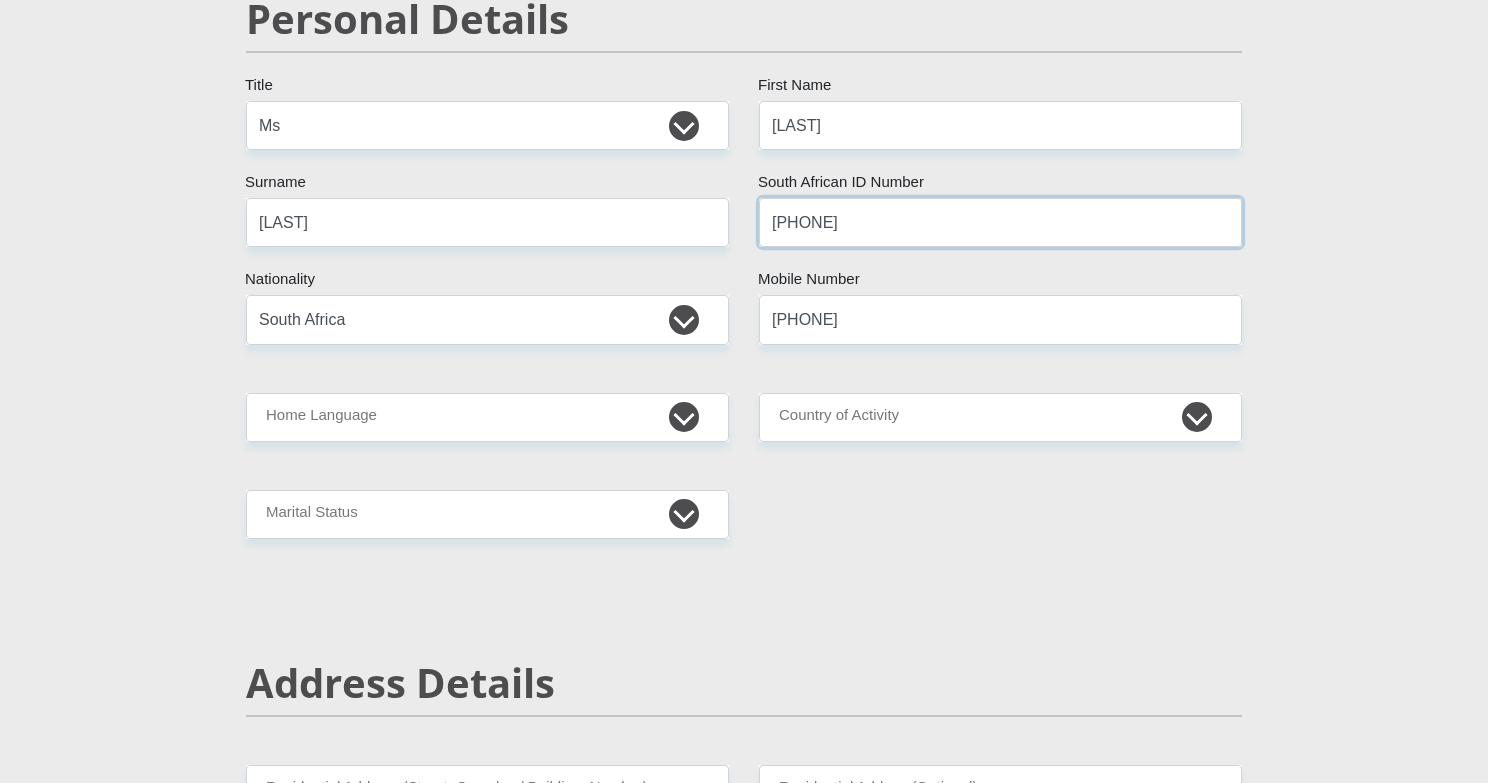 type on "[PHONE]" 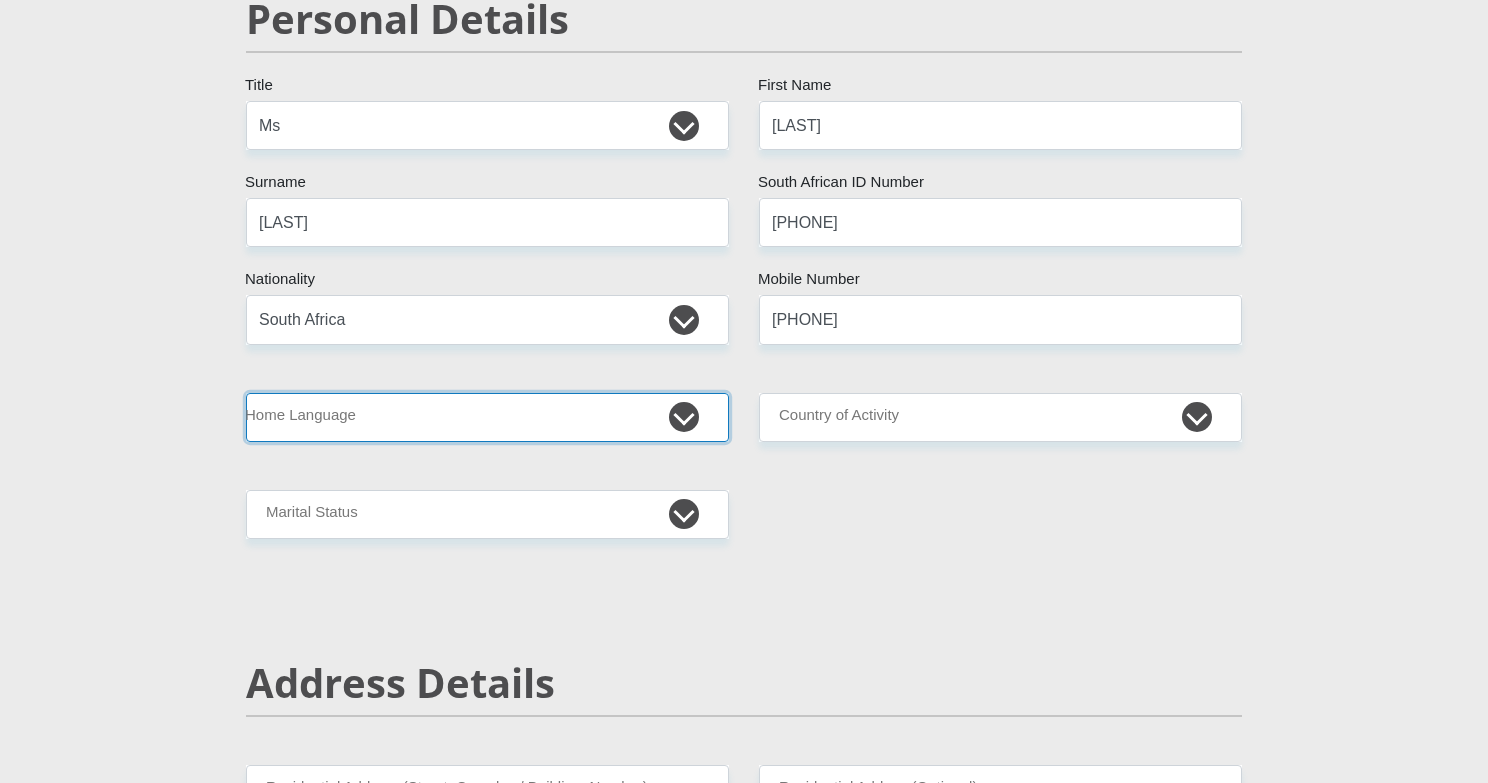 click on "Afrikaans
English
Sepedi
South Ndebele
Southern Sotho
Swati
Tsonga
Tswana
Venda
Xhosa
Zulu
Other" at bounding box center (487, 417) 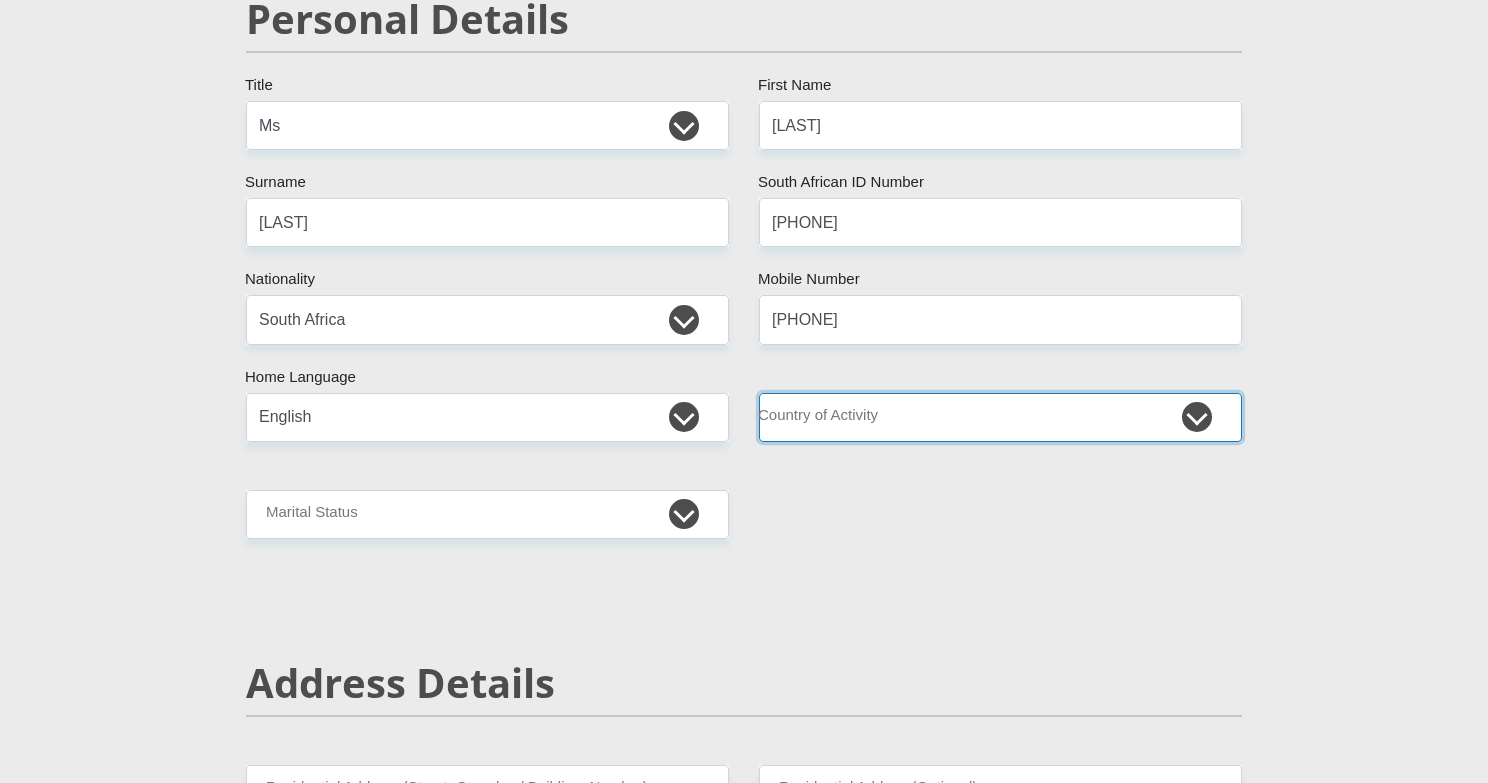 click on "South Africa
Afghanistan
Aland Islands
Albania
Algeria
America Samoa
American Virgin Islands
Andorra
Angola
Anguilla
Antarctica
Antigua and Barbuda
Argentina
Armenia
Aruba
Ascension Island
Australia
Austria
Azerbaijan
Chad" at bounding box center (1000, 417) 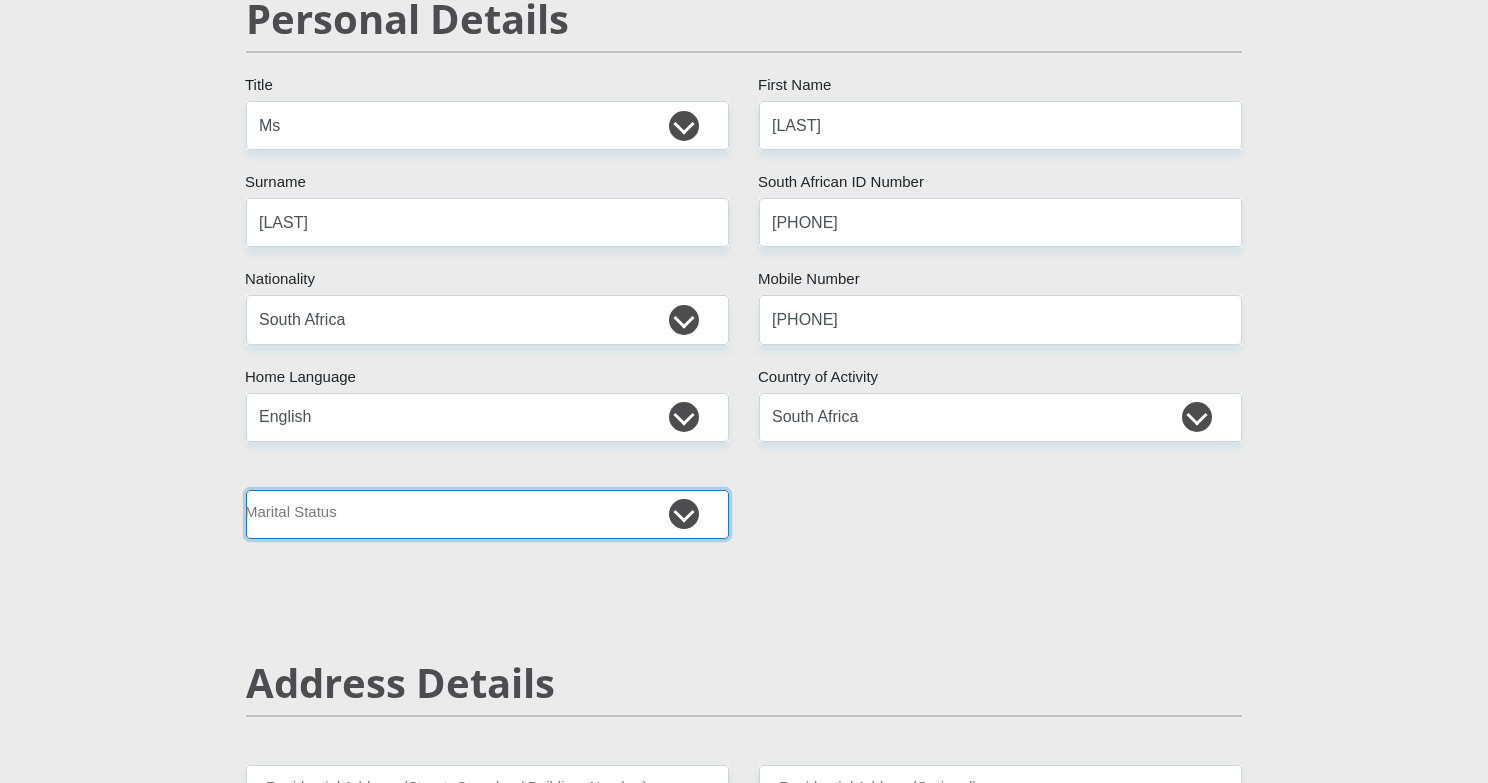 click on "Married ANC
Single
Divorced
Widowed
Married COP or Customary Law" at bounding box center (487, 514) 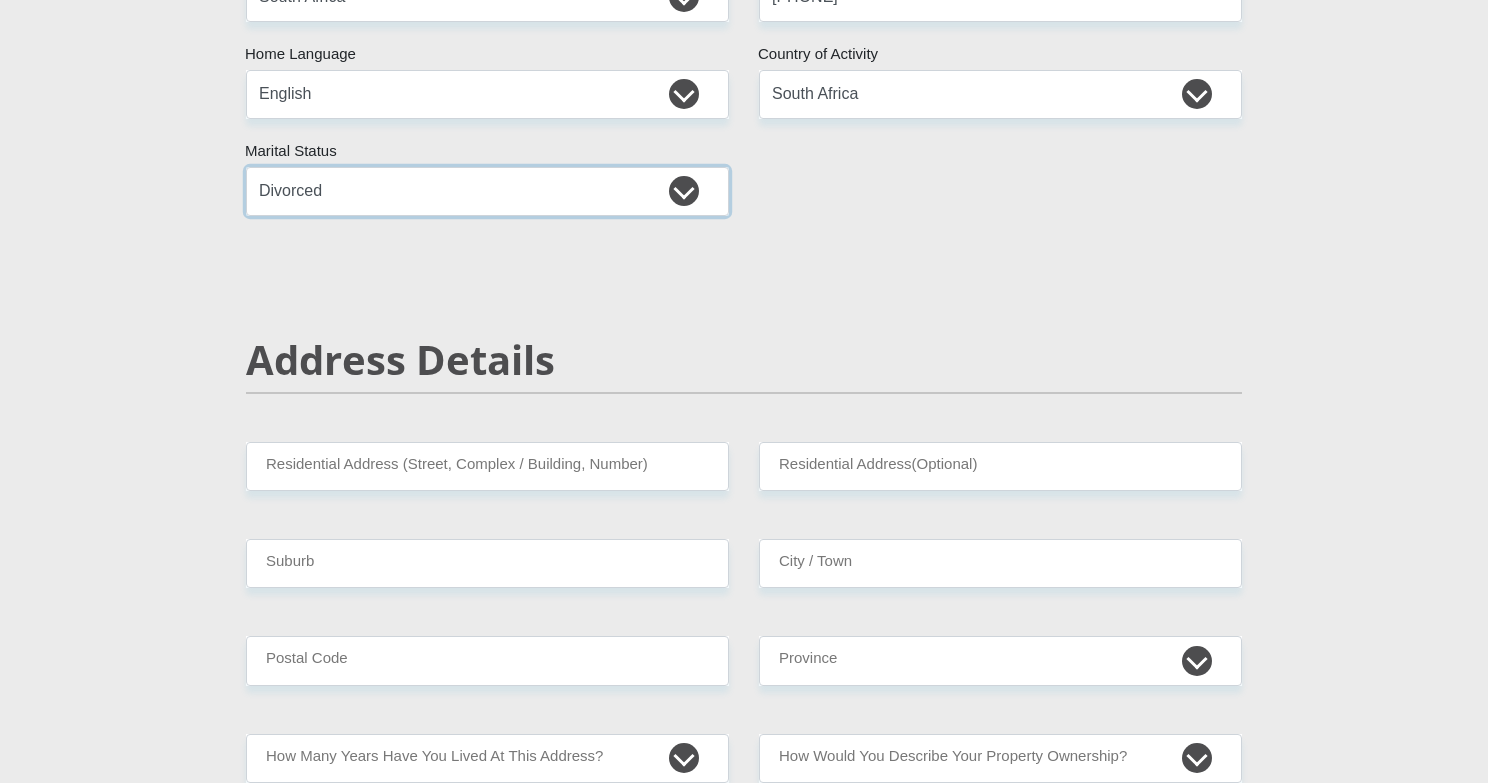 scroll, scrollTop: 811, scrollLeft: 0, axis: vertical 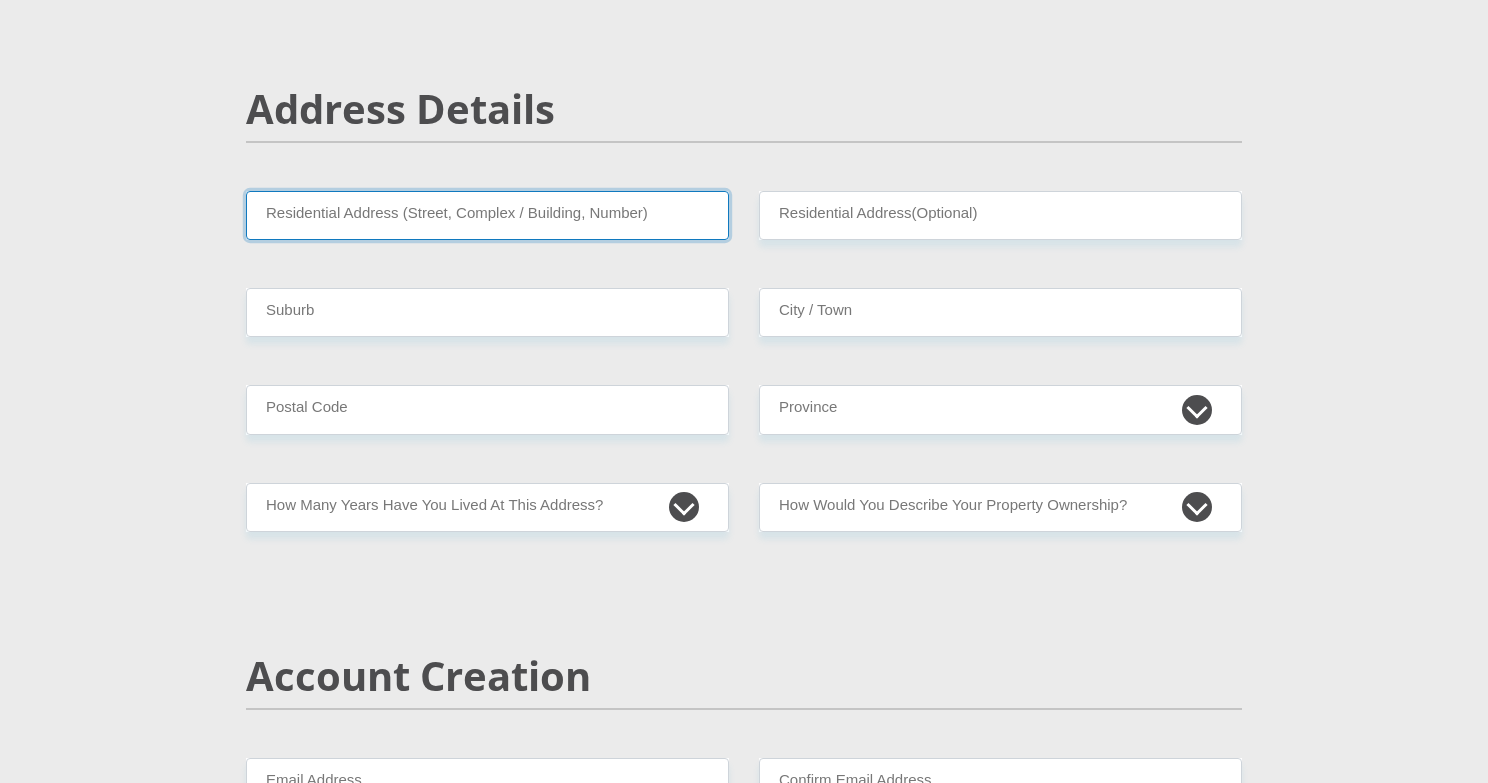 click on "Residential Address (Street, Complex / Building, Number)" at bounding box center [487, 215] 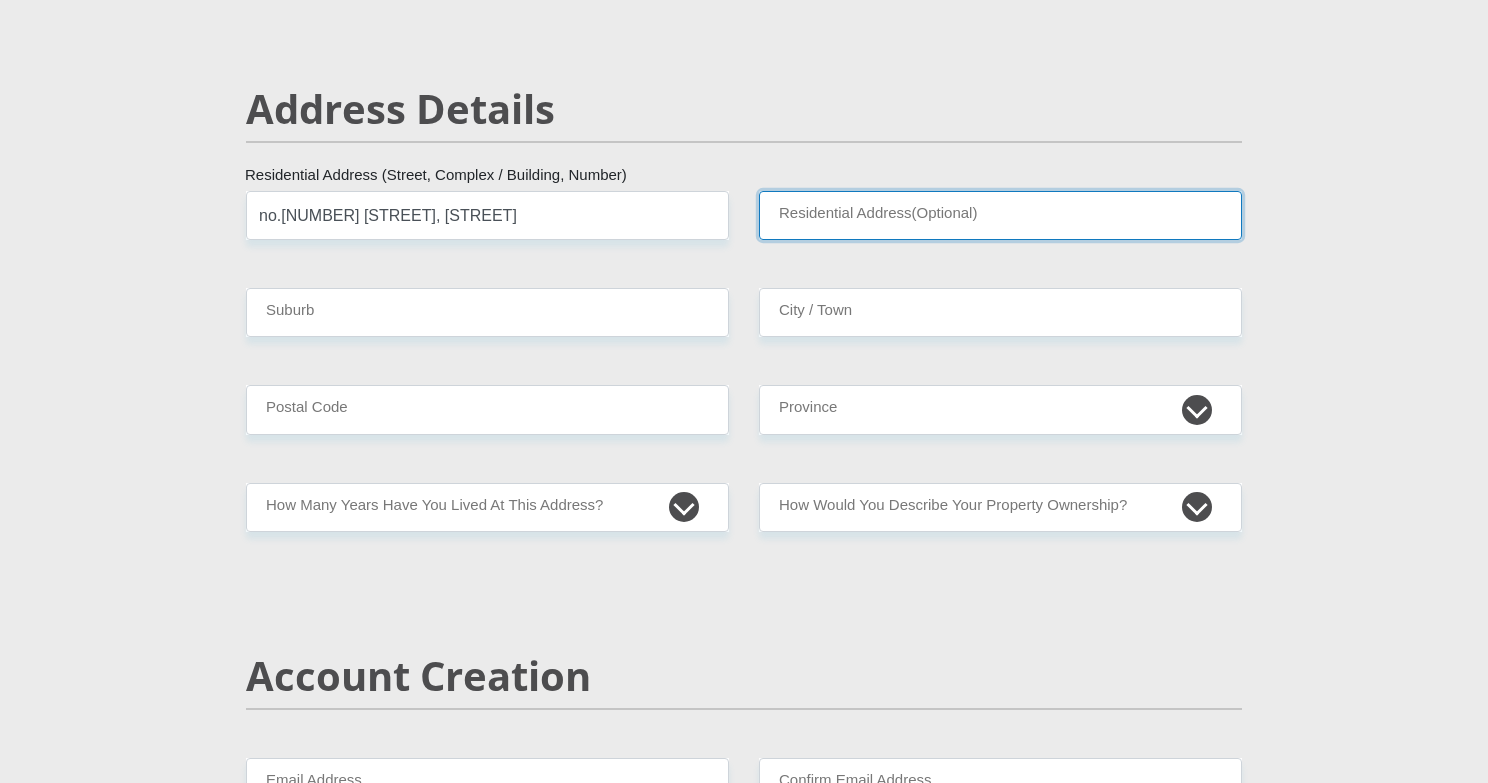type on "[REGION]" 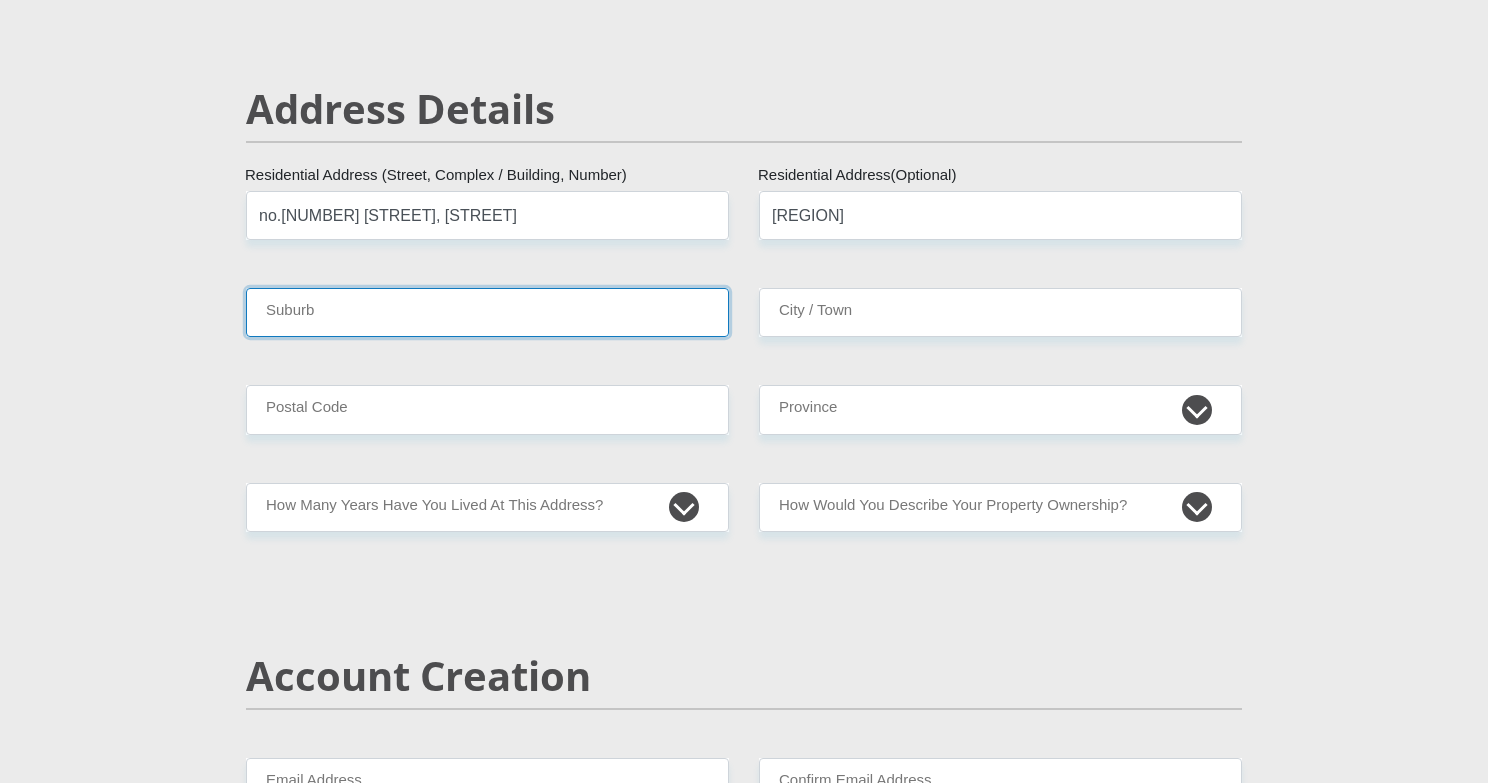 type on "[CITY]" 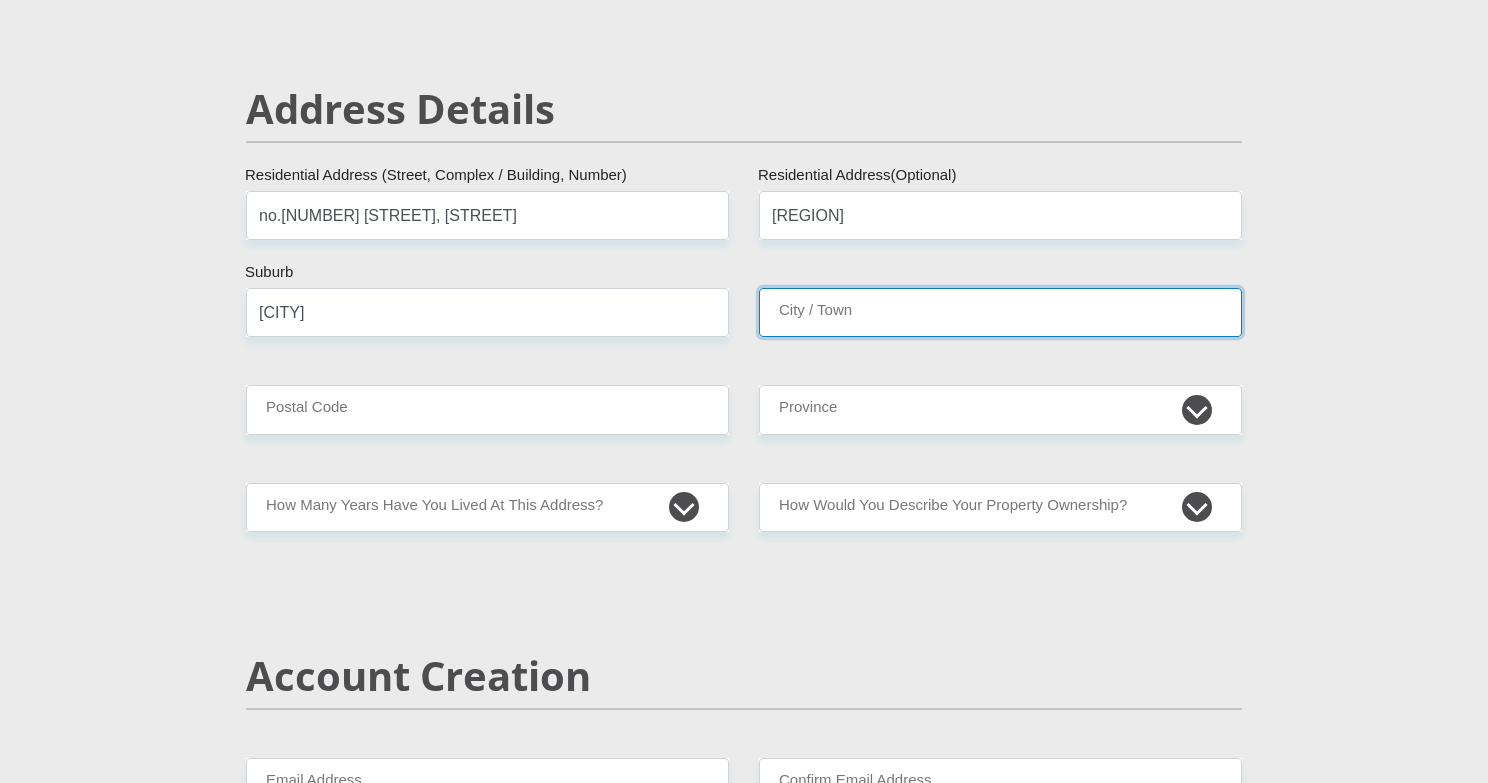 type on "[CITY]" 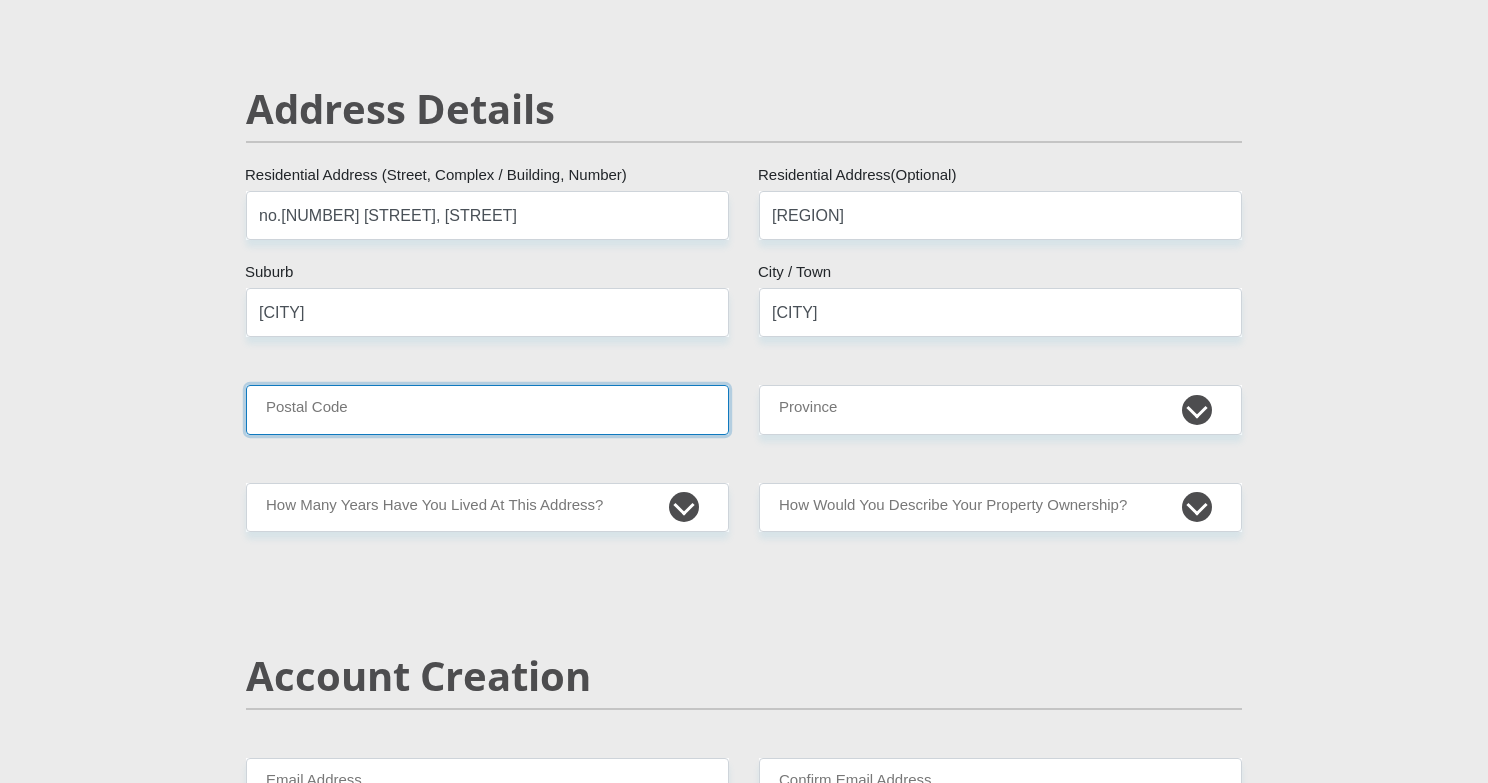 type on "7600" 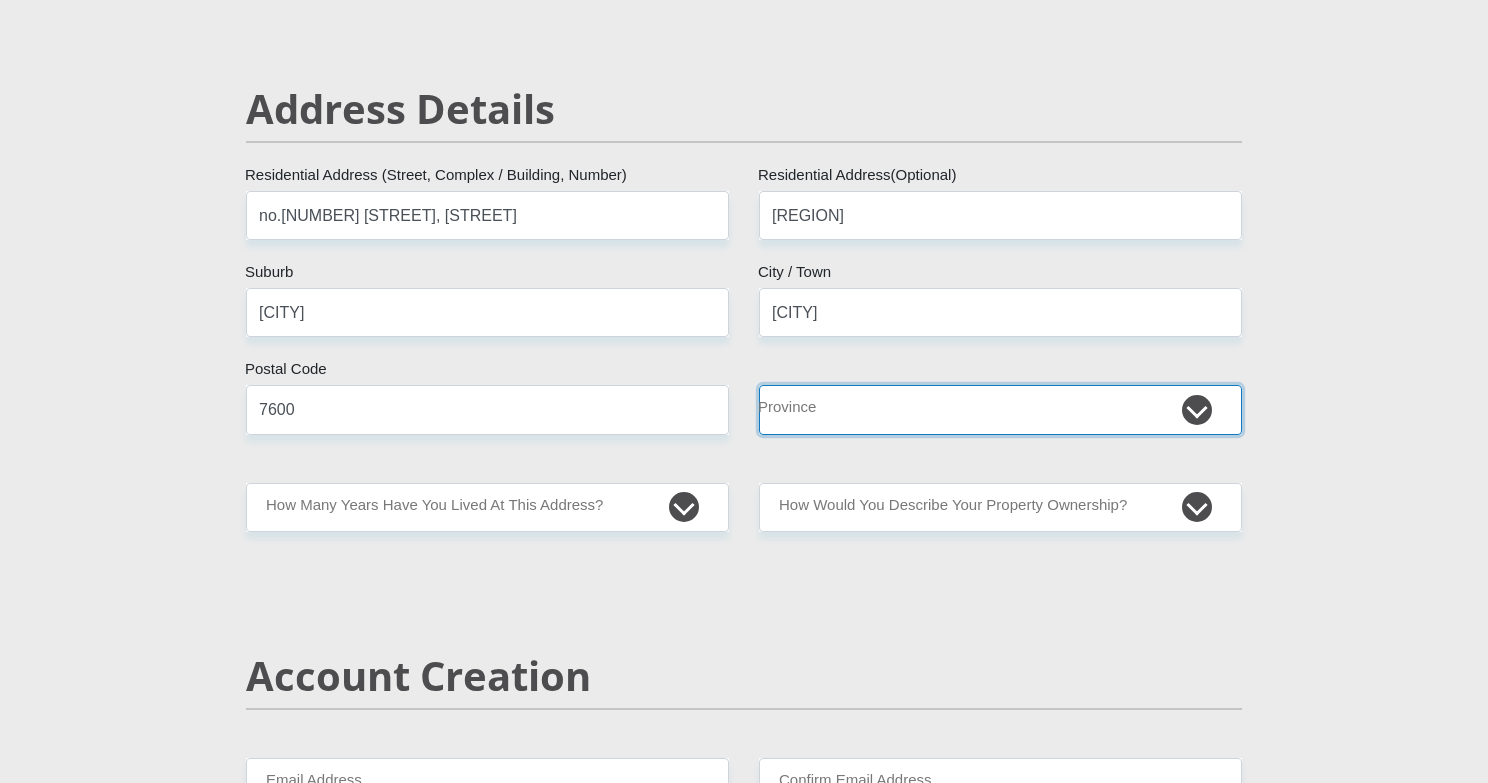 click on "Eastern Cape
Free State
Gauteng
KwaZulu-Natal
Limpopo
Mpumalanga
Northern Cape
North West
Western Cape" at bounding box center (1000, 409) 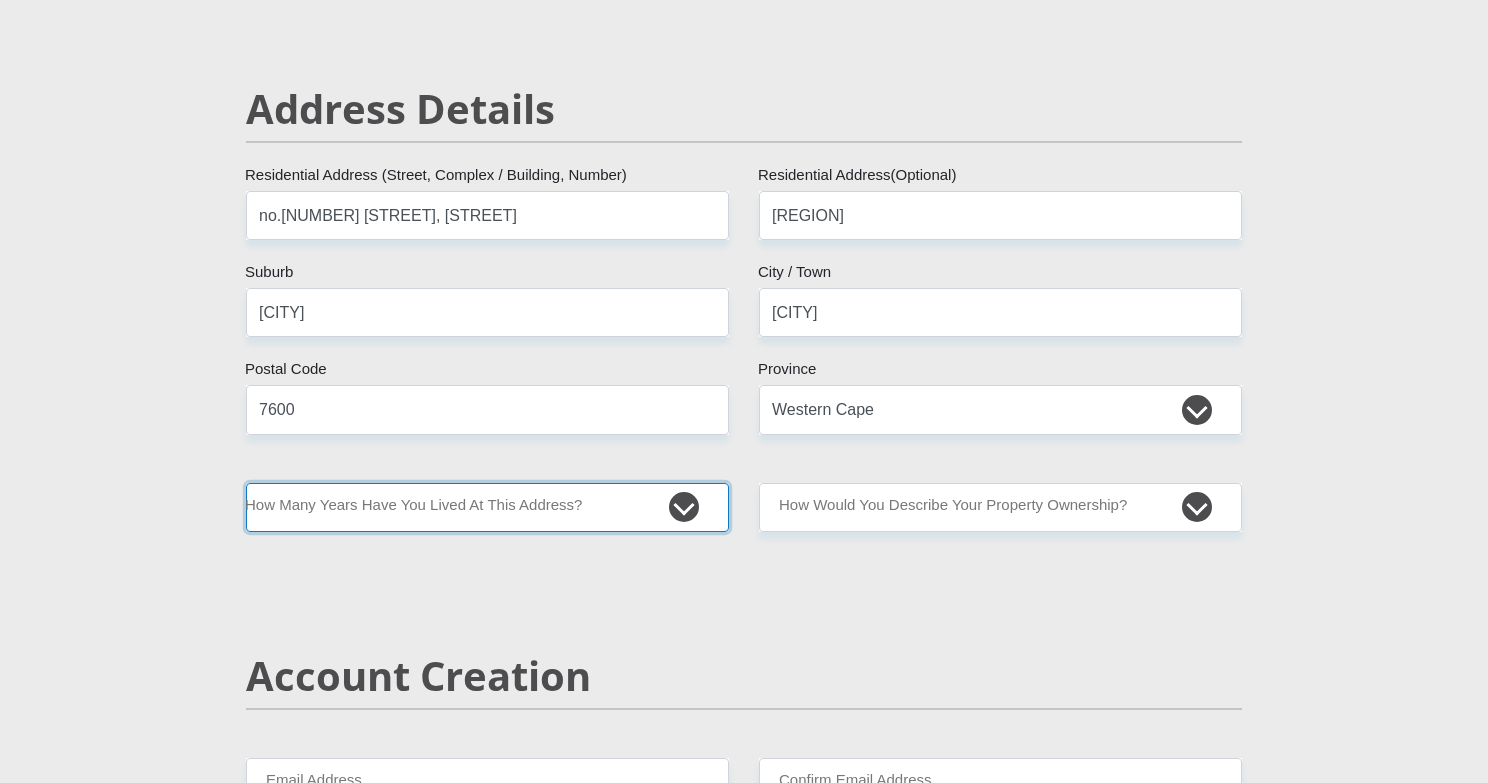 click on "less than 1 year
1-3 years
3-5 years
5+ years" at bounding box center [487, 507] 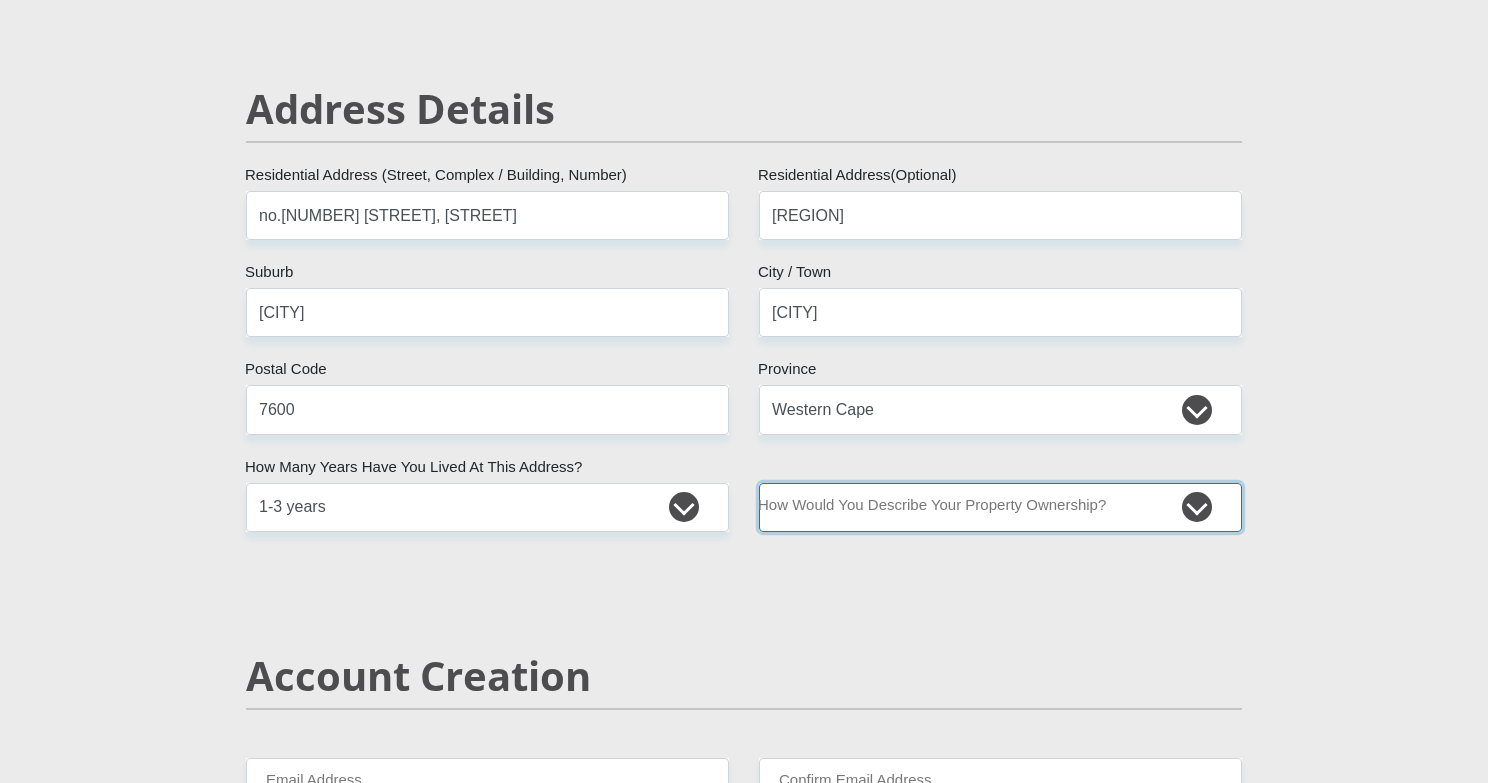 click on "Owned
Rented
Family Owned
Company Dwelling" at bounding box center (1000, 507) 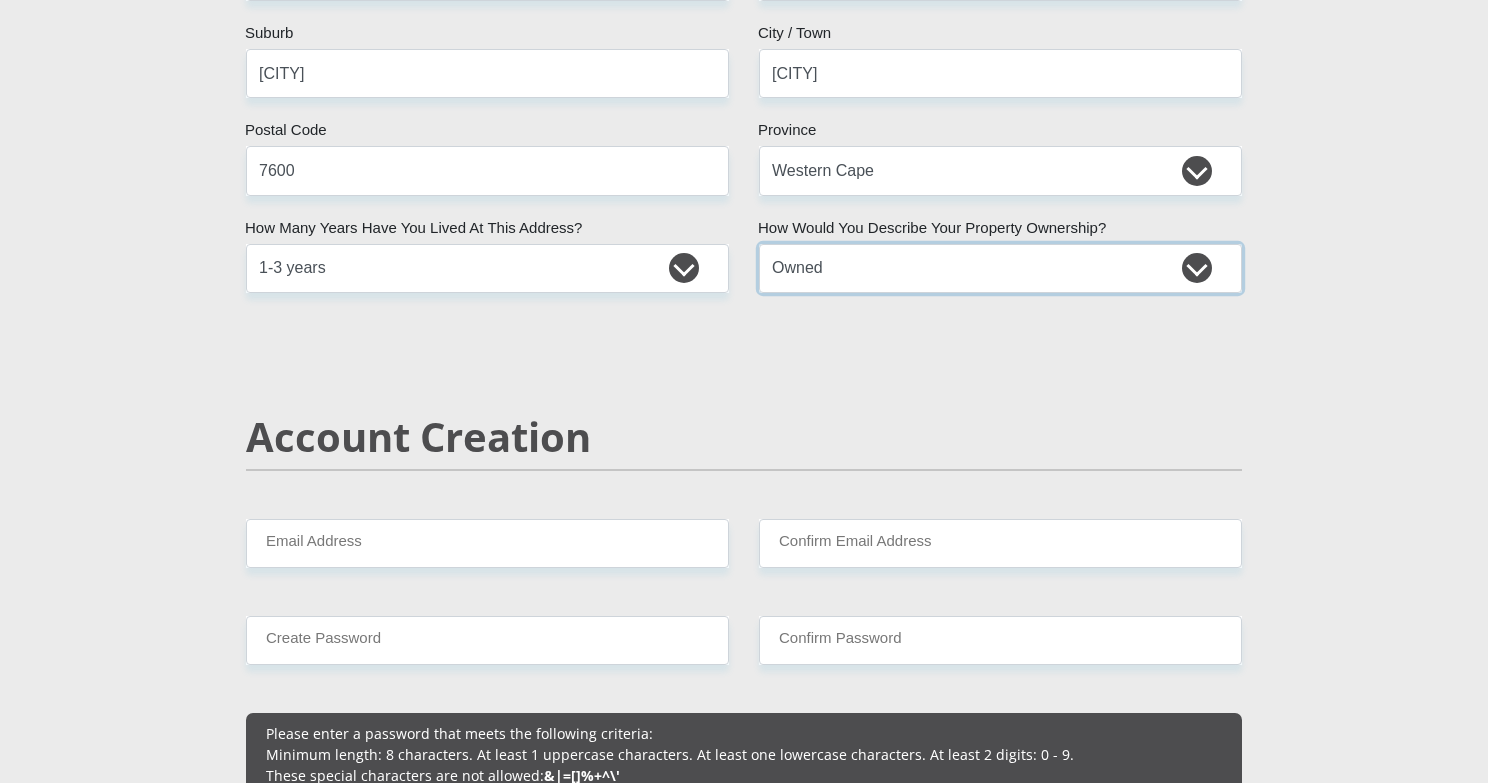 scroll, scrollTop: 1082, scrollLeft: 0, axis: vertical 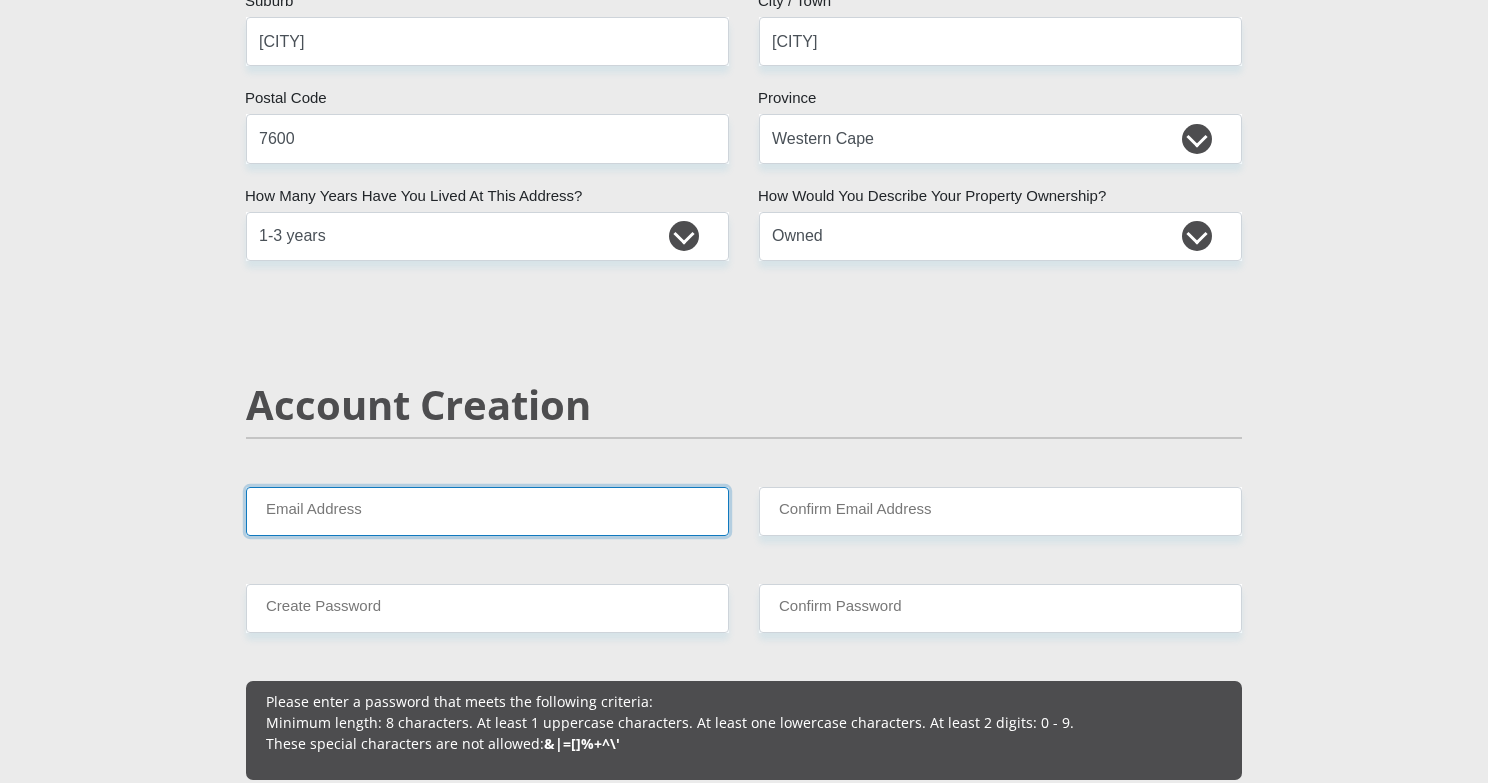 click on "Email Address" at bounding box center [487, 511] 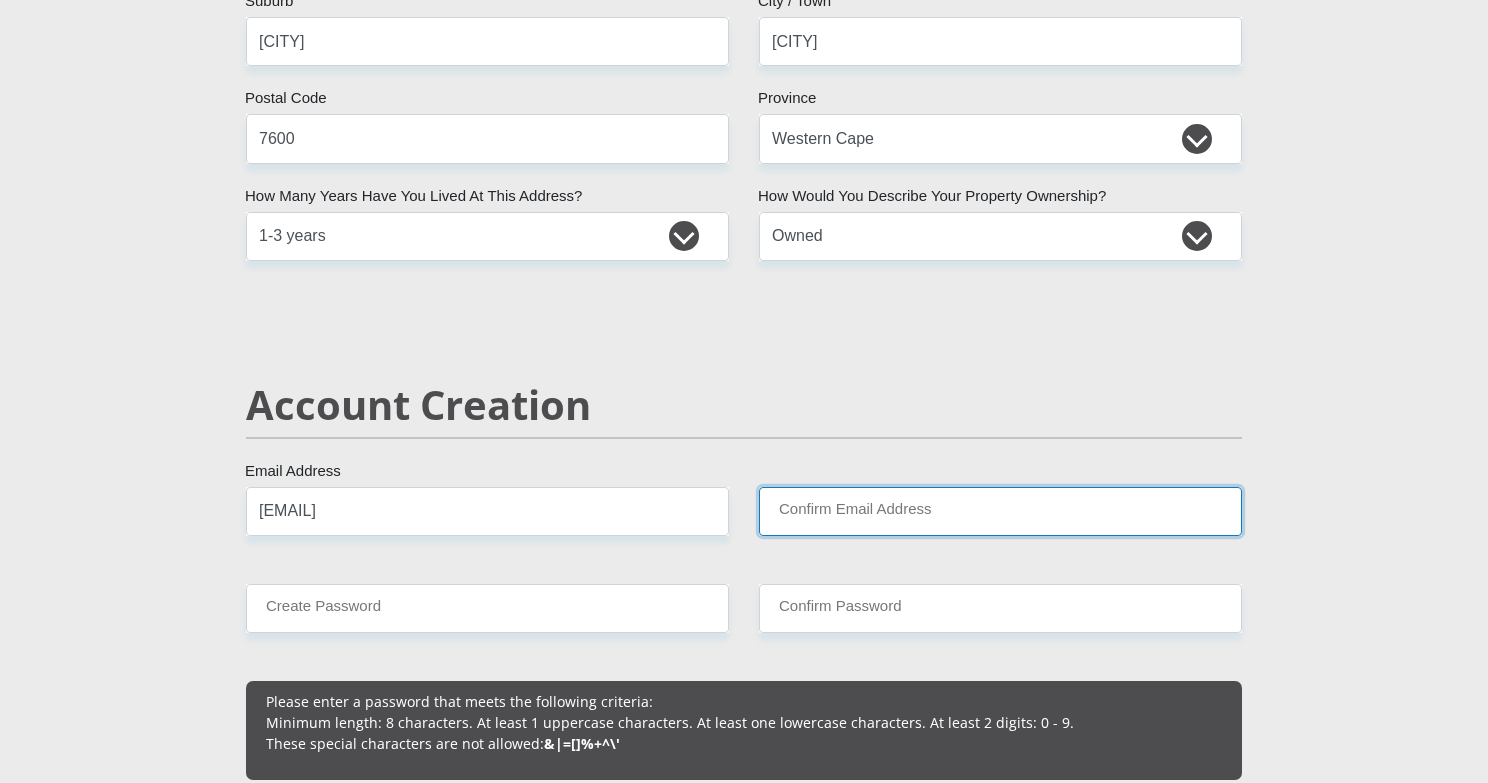 type on "[EMAIL]" 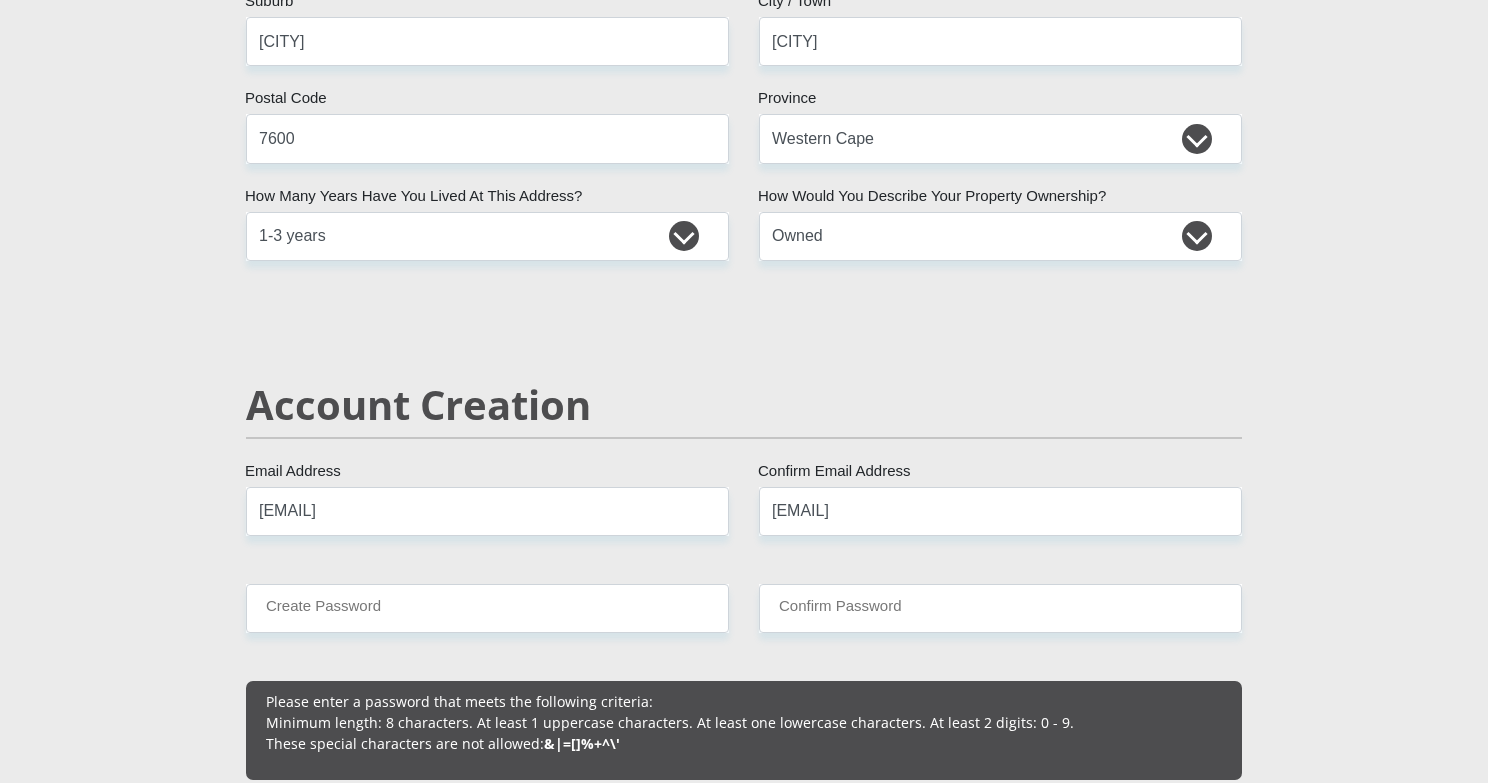 type 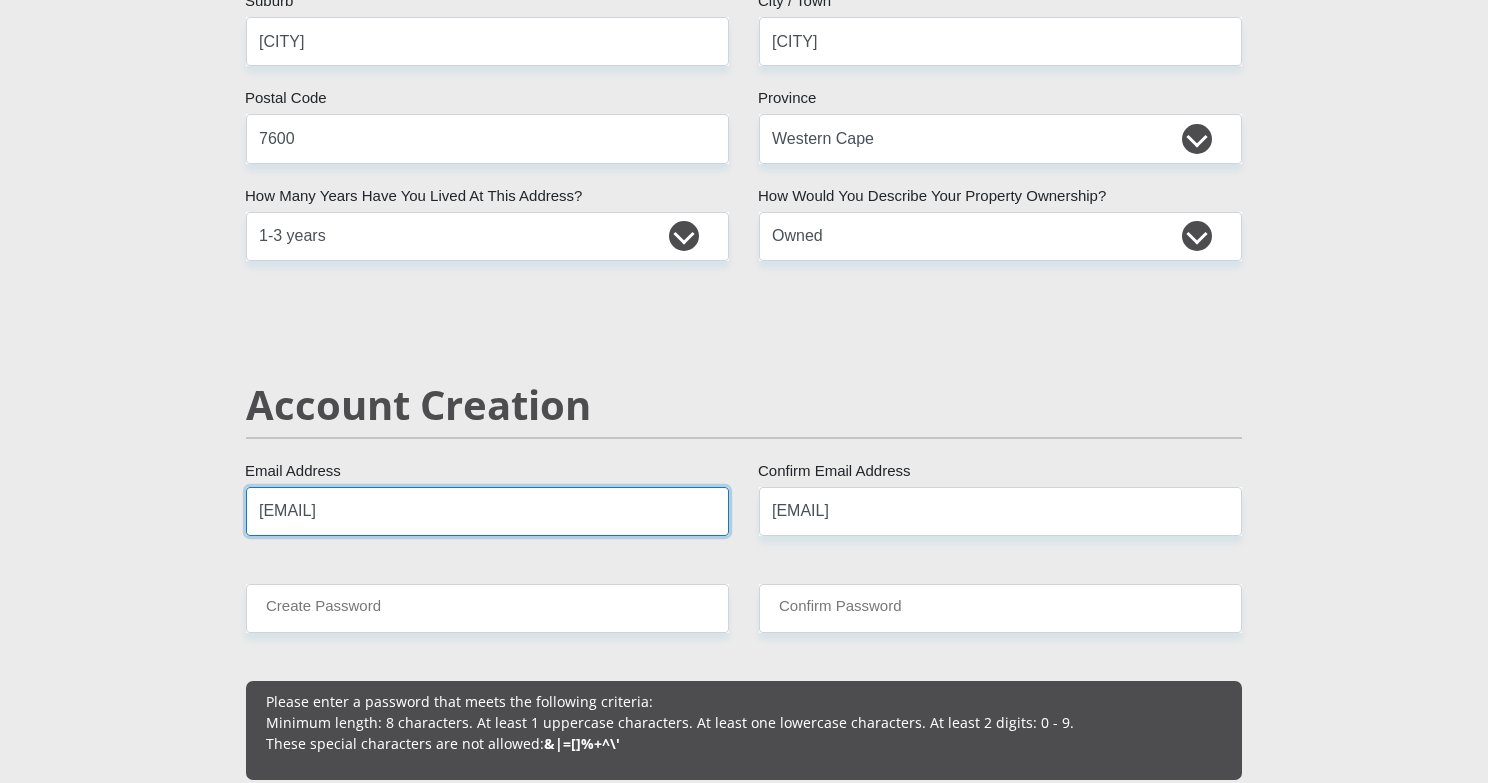 type 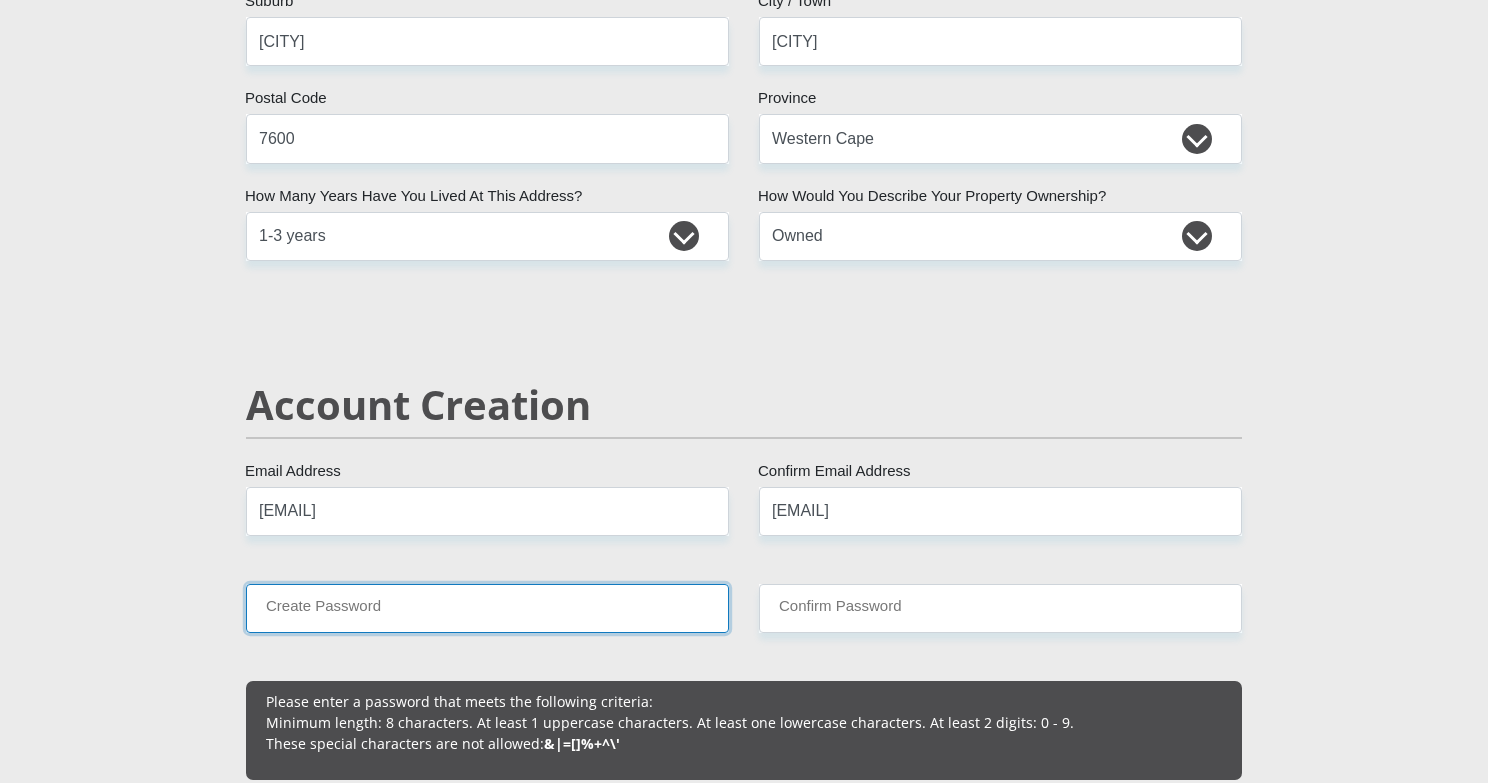 click on "Create Password" at bounding box center [487, 608] 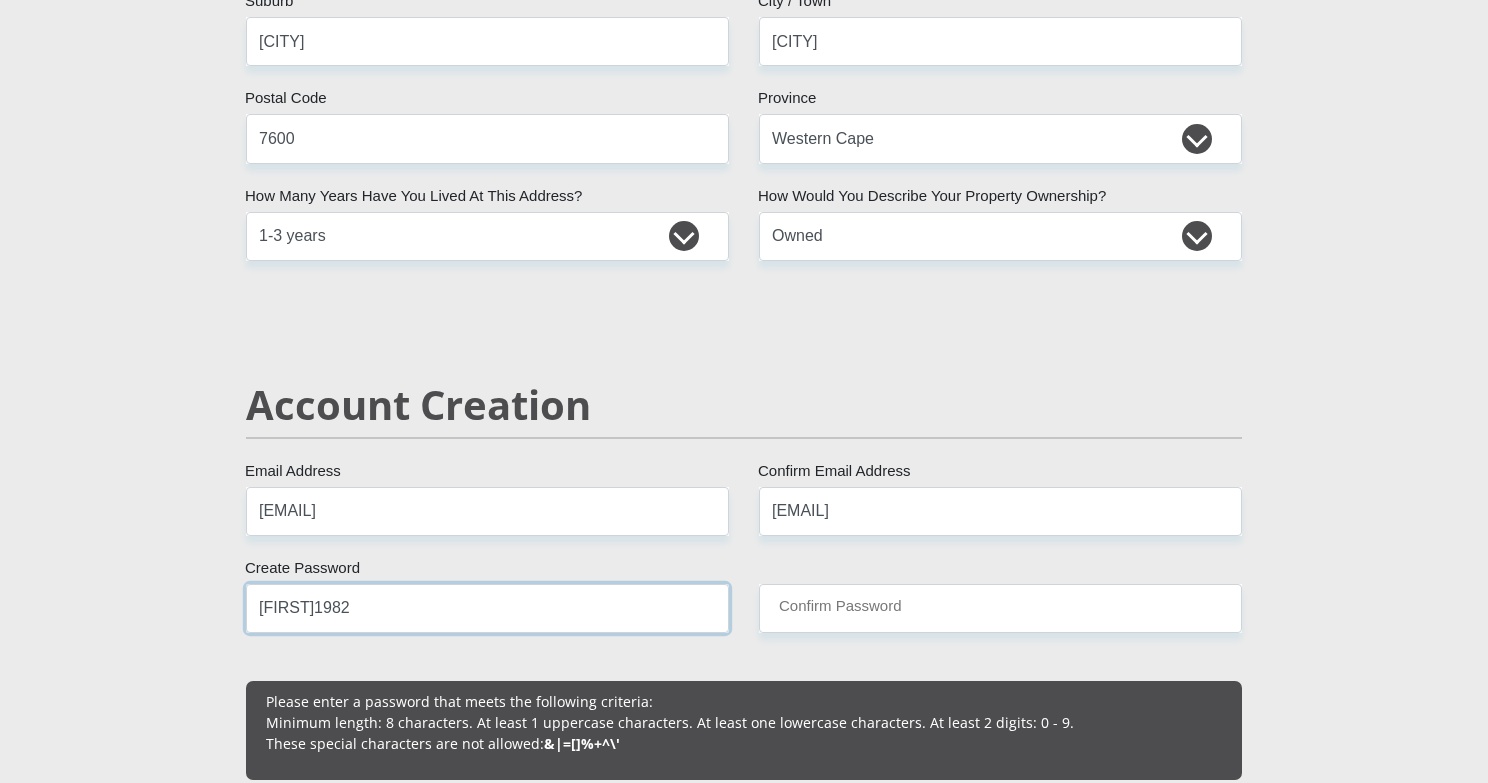 type on "[FIRST]1982" 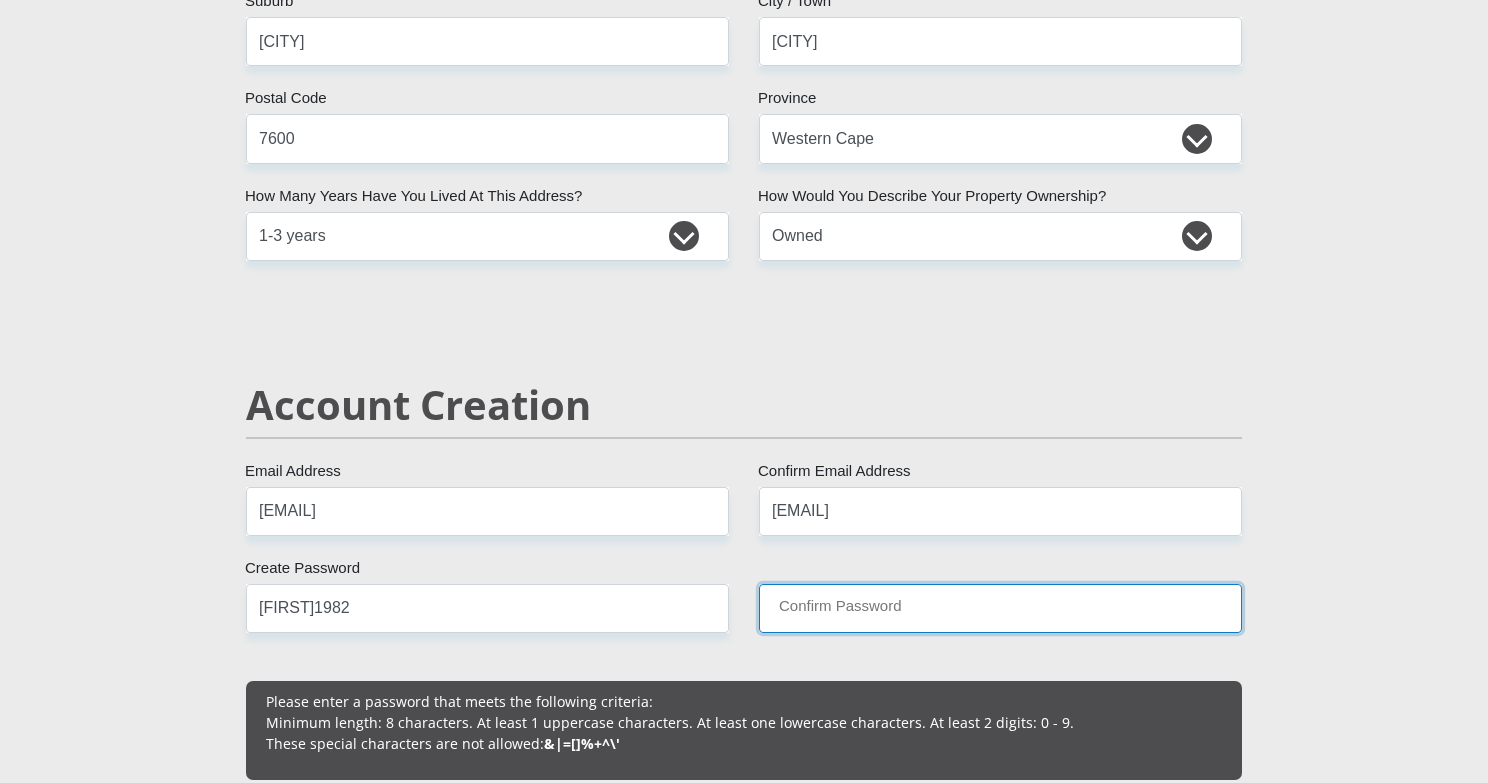 click on "Confirm Password" at bounding box center (1000, 608) 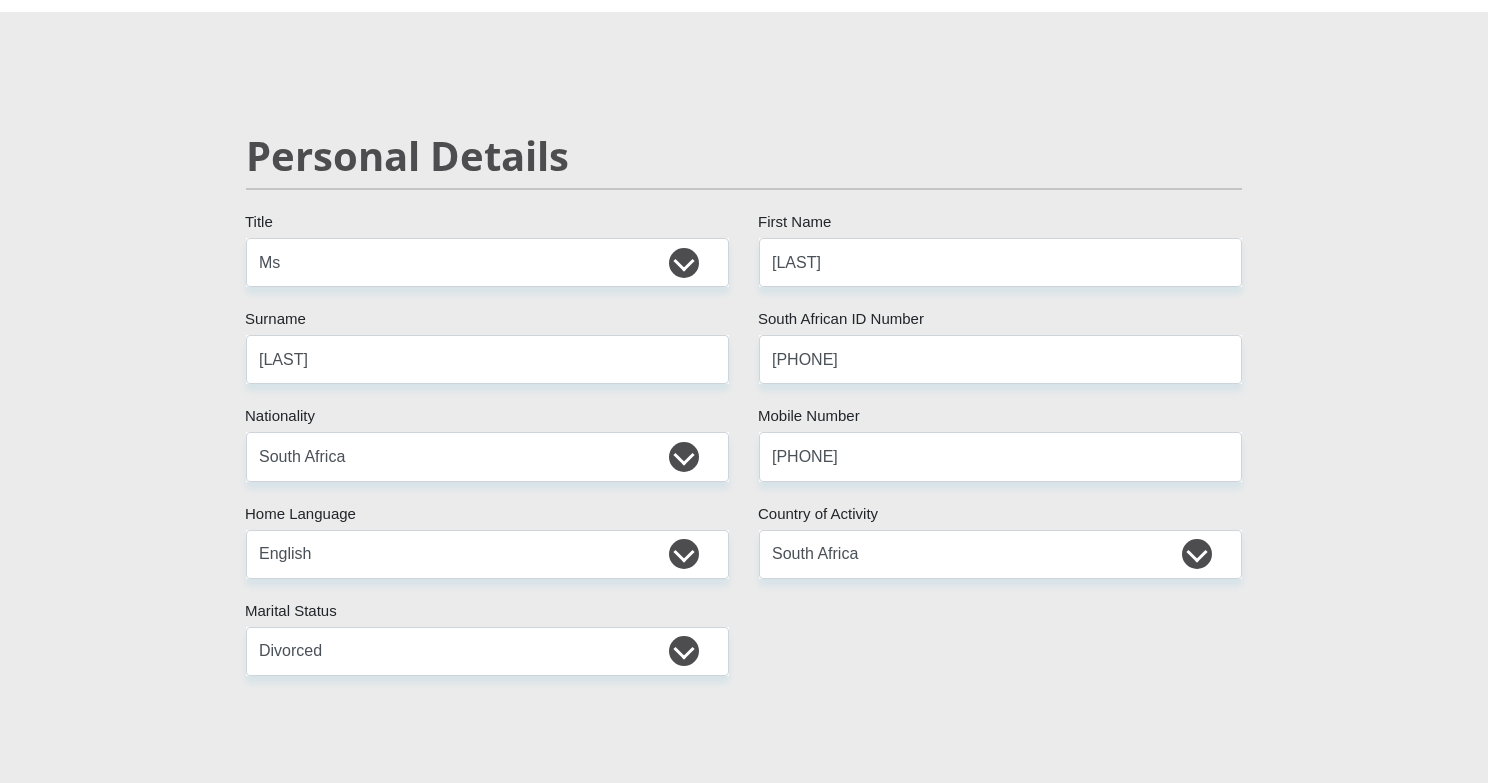 scroll, scrollTop: 0, scrollLeft: 0, axis: both 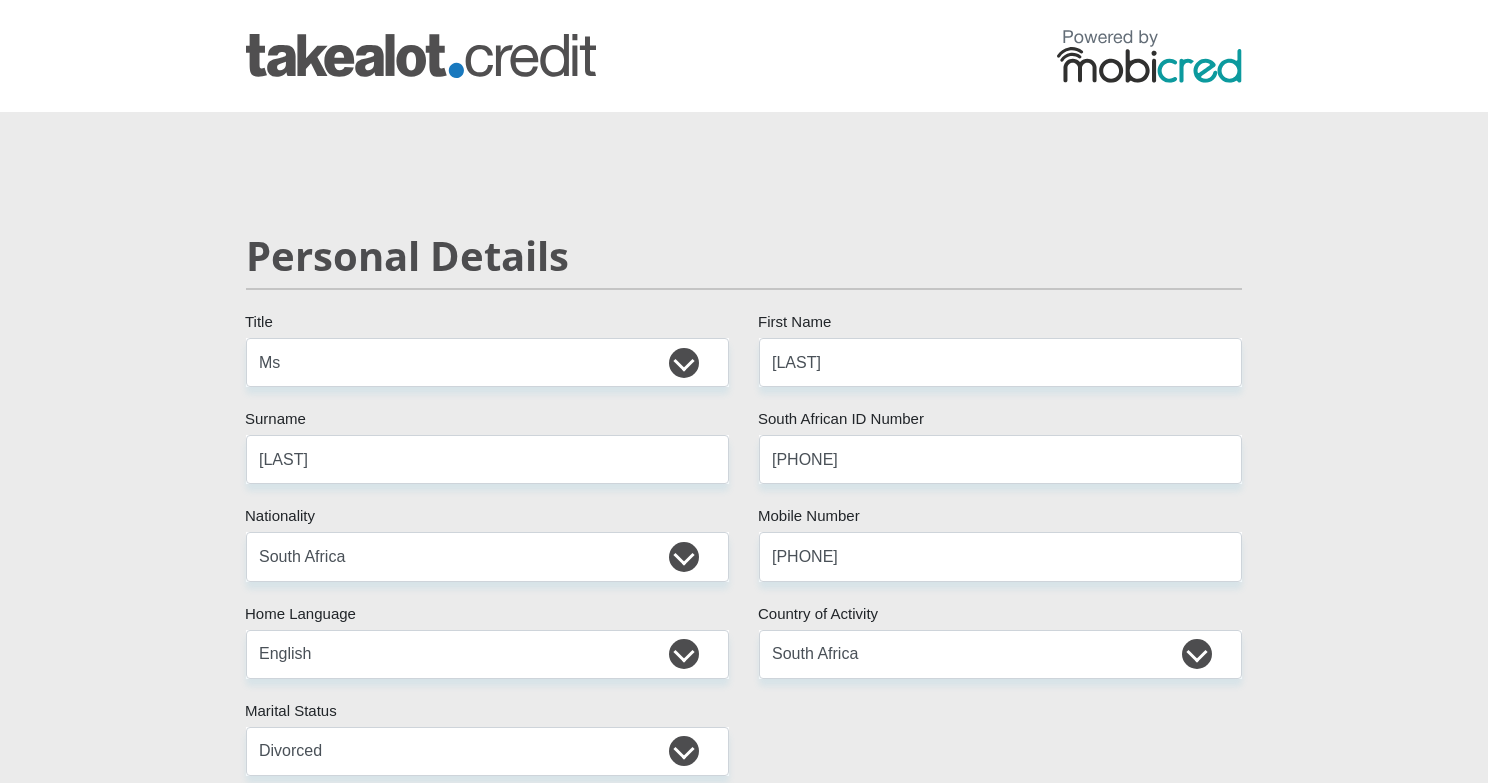 type on "[FIRST]1982" 